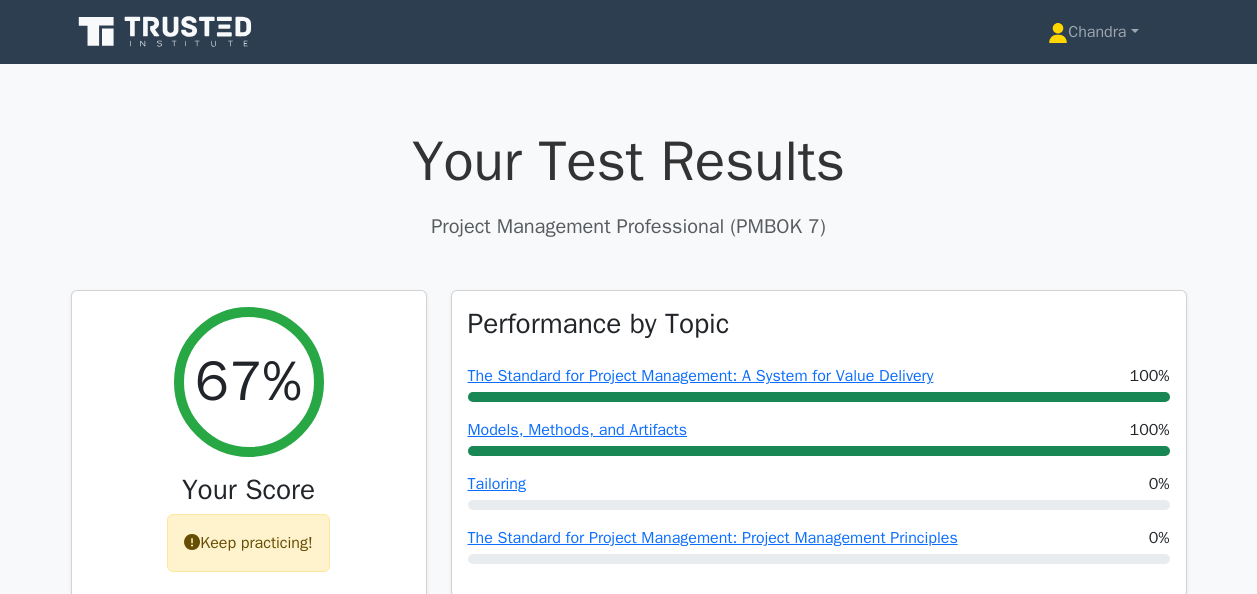 scroll, scrollTop: 0, scrollLeft: 0, axis: both 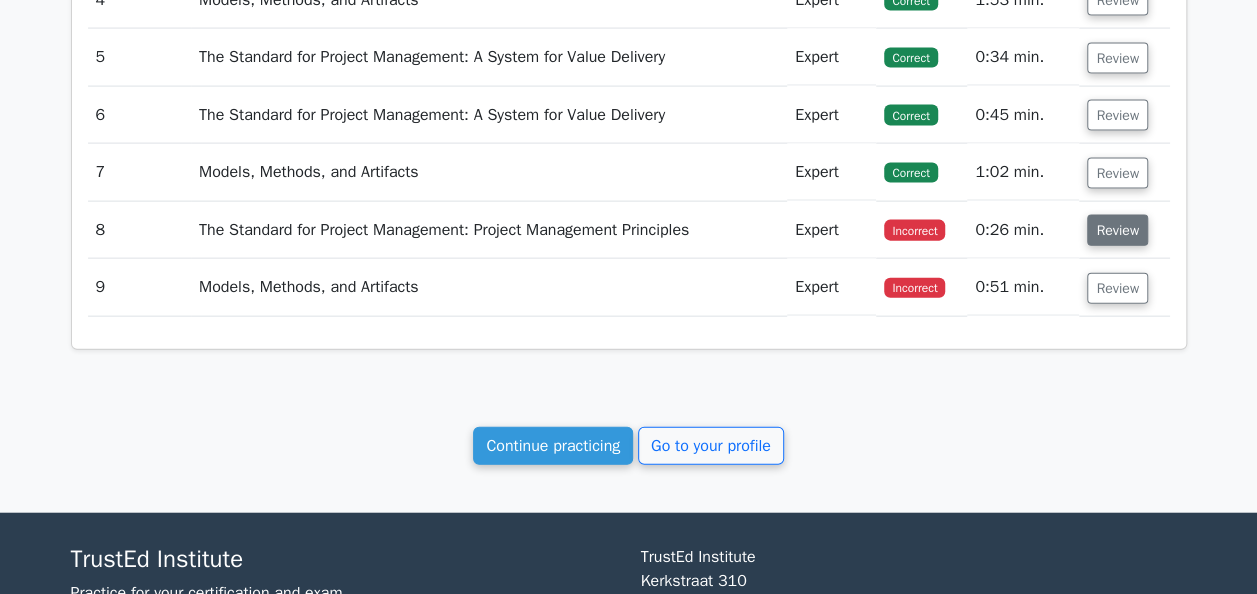 click on "Review" at bounding box center (1117, 230) 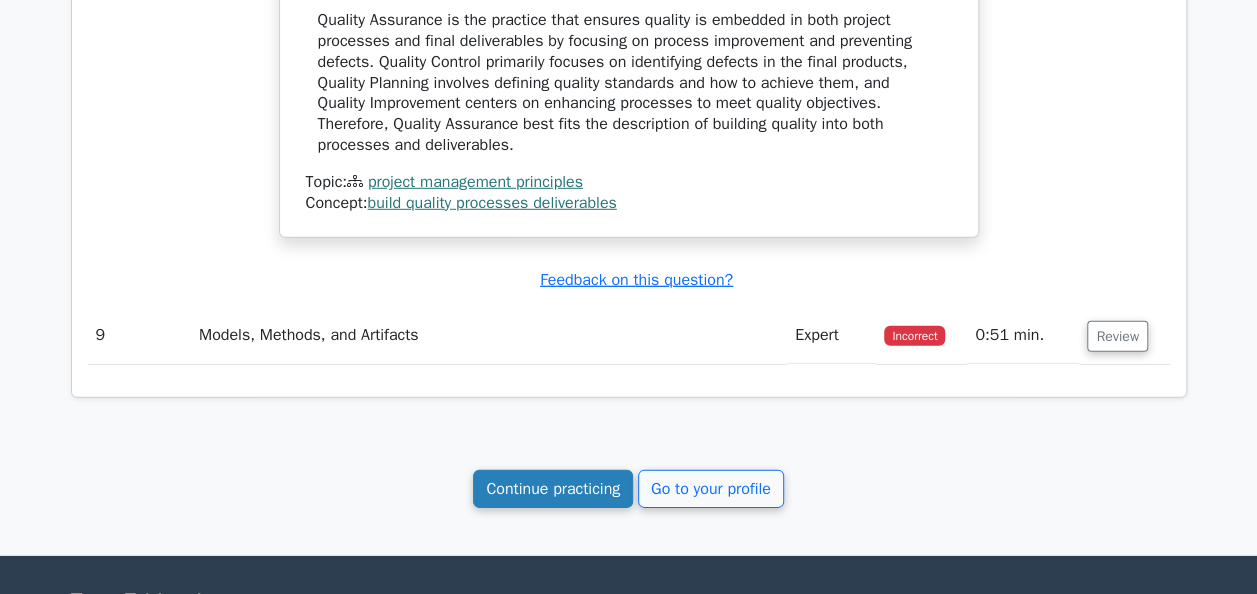 scroll, scrollTop: 3021, scrollLeft: 0, axis: vertical 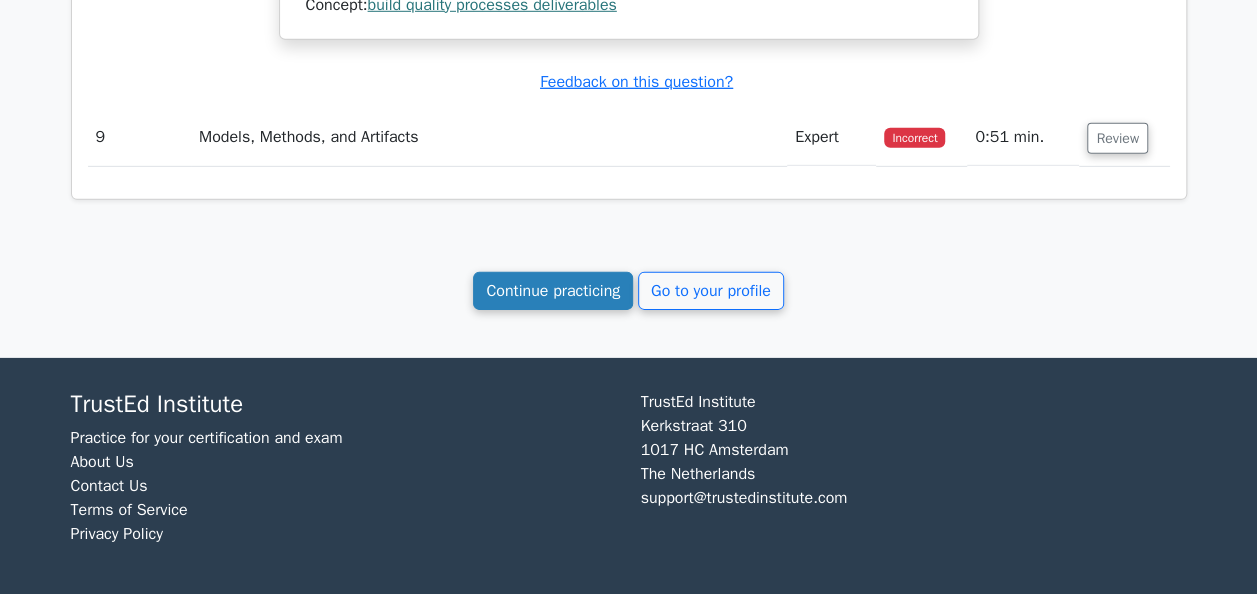 click on "Continue practicing" at bounding box center (553, 291) 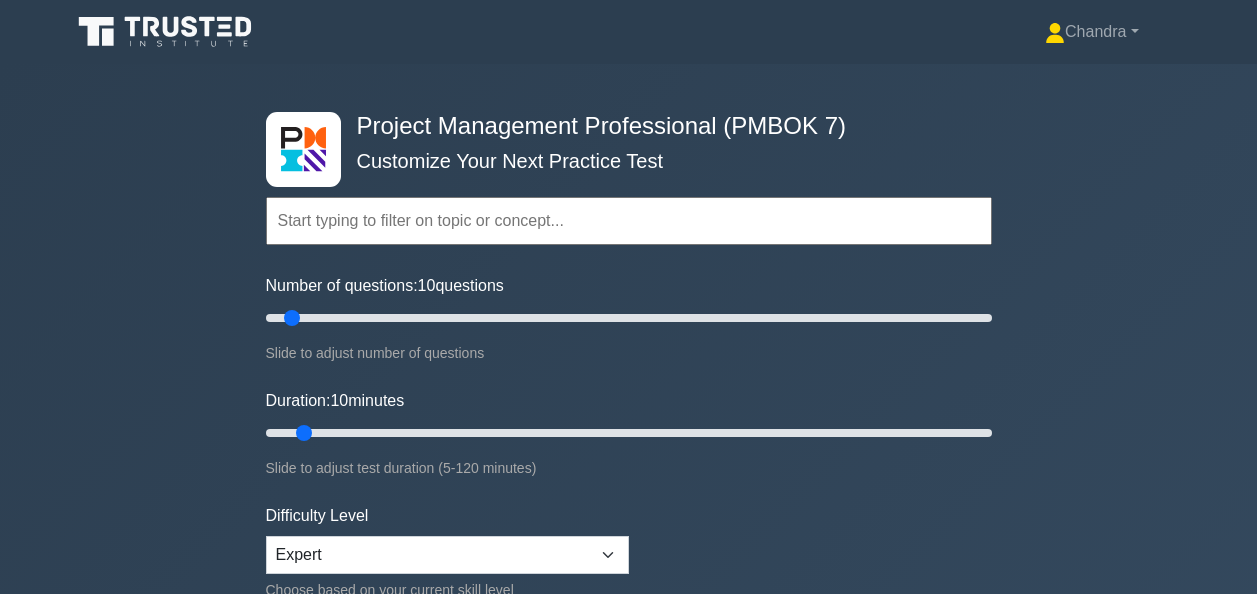 scroll, scrollTop: 500, scrollLeft: 0, axis: vertical 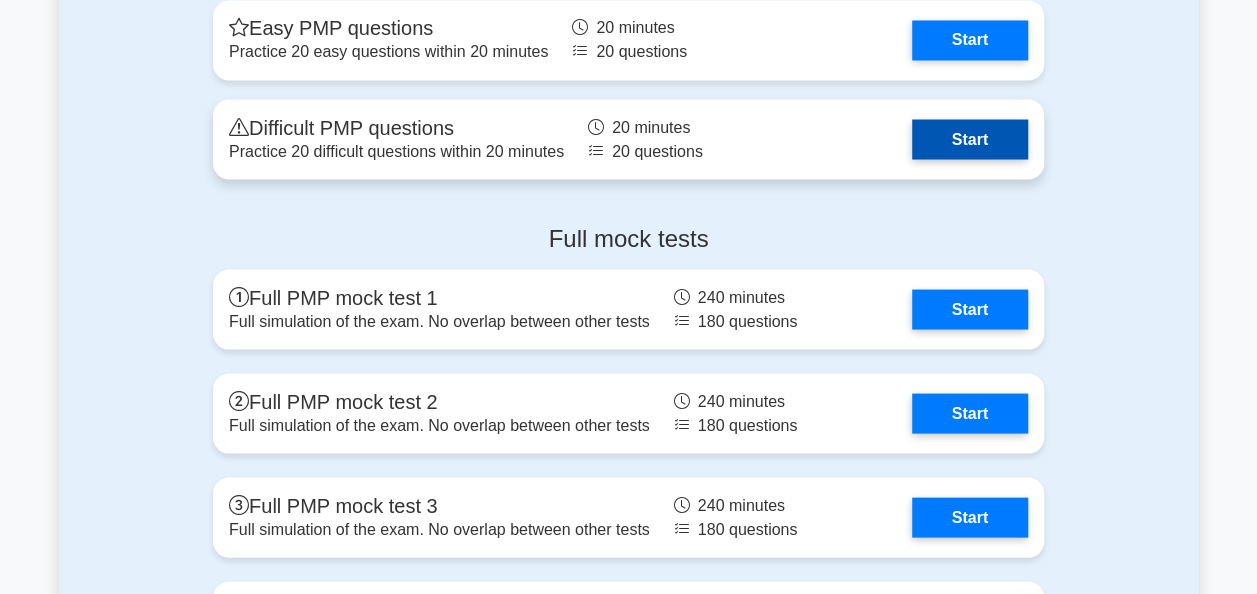 click on "Start" at bounding box center (970, 139) 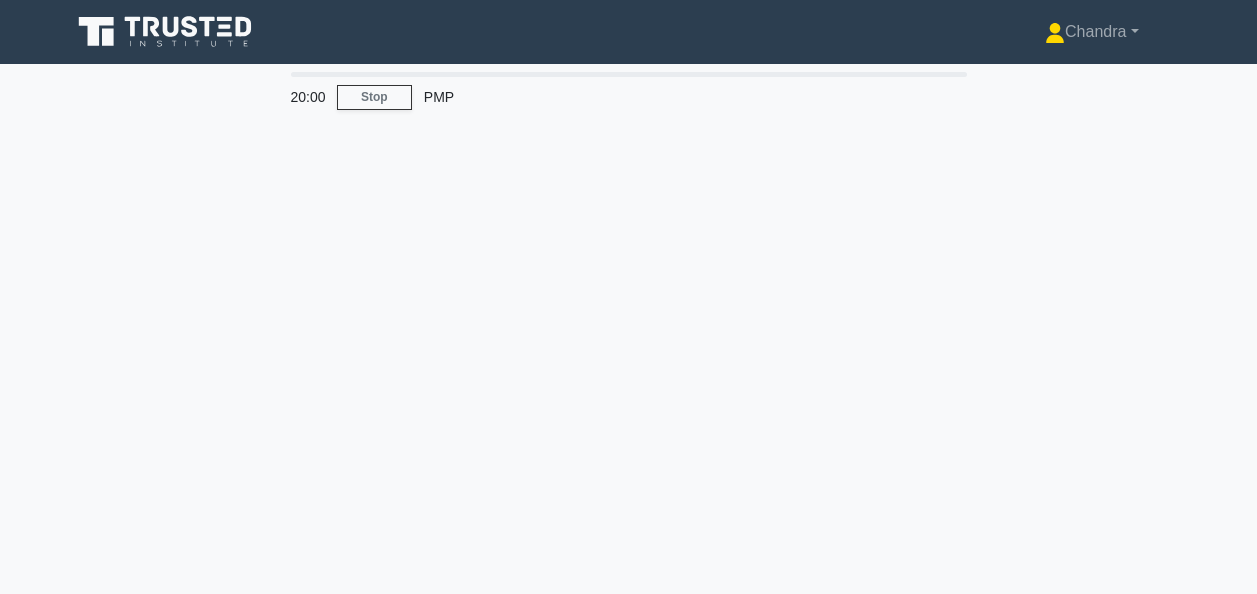 scroll, scrollTop: 0, scrollLeft: 0, axis: both 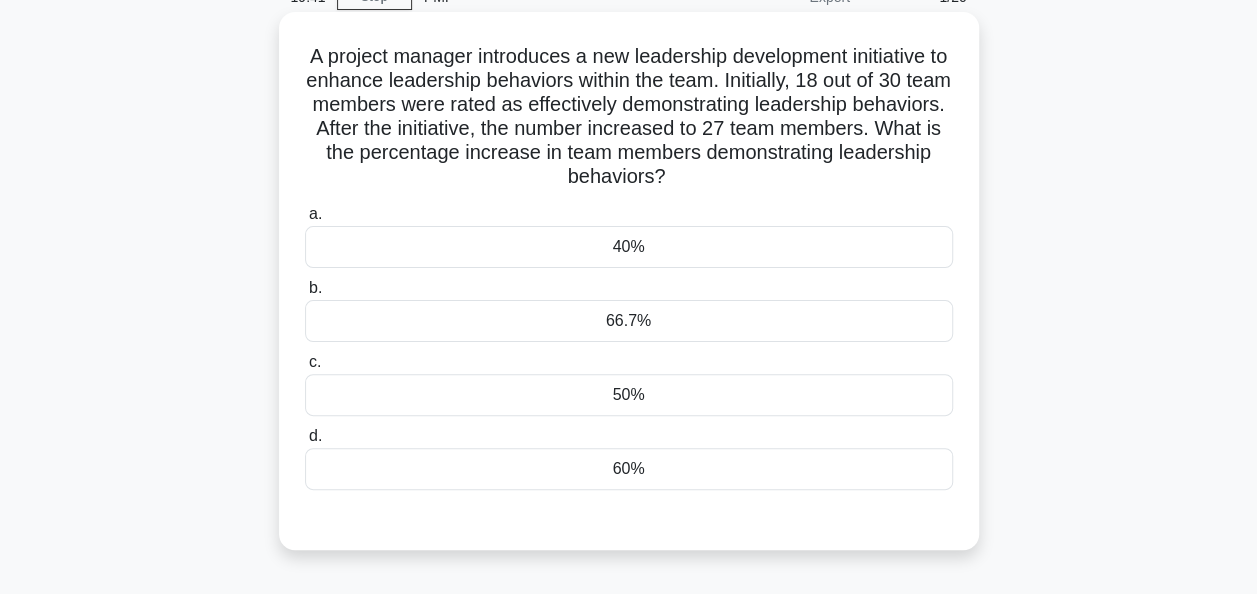 click on "50%" at bounding box center (629, 395) 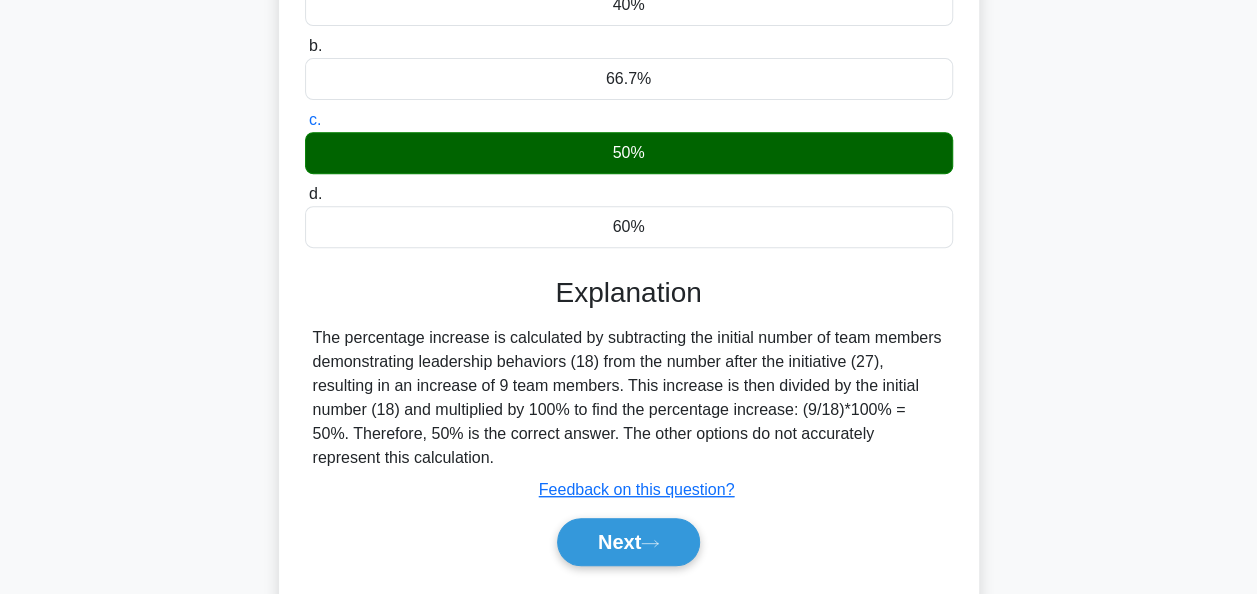 scroll, scrollTop: 400, scrollLeft: 0, axis: vertical 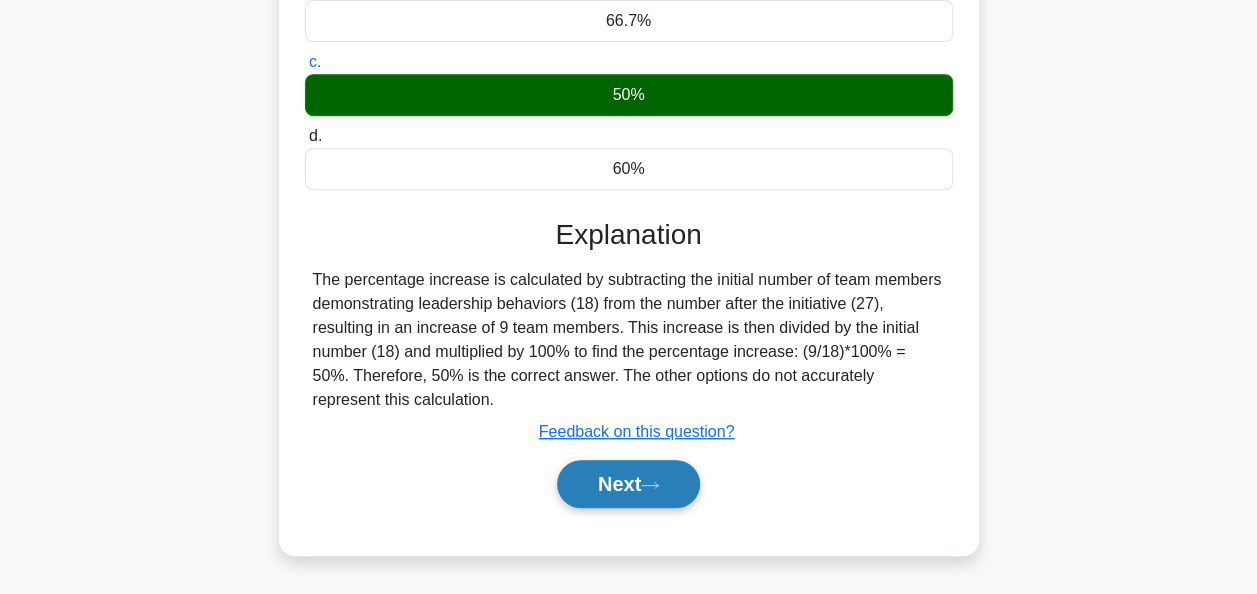 click 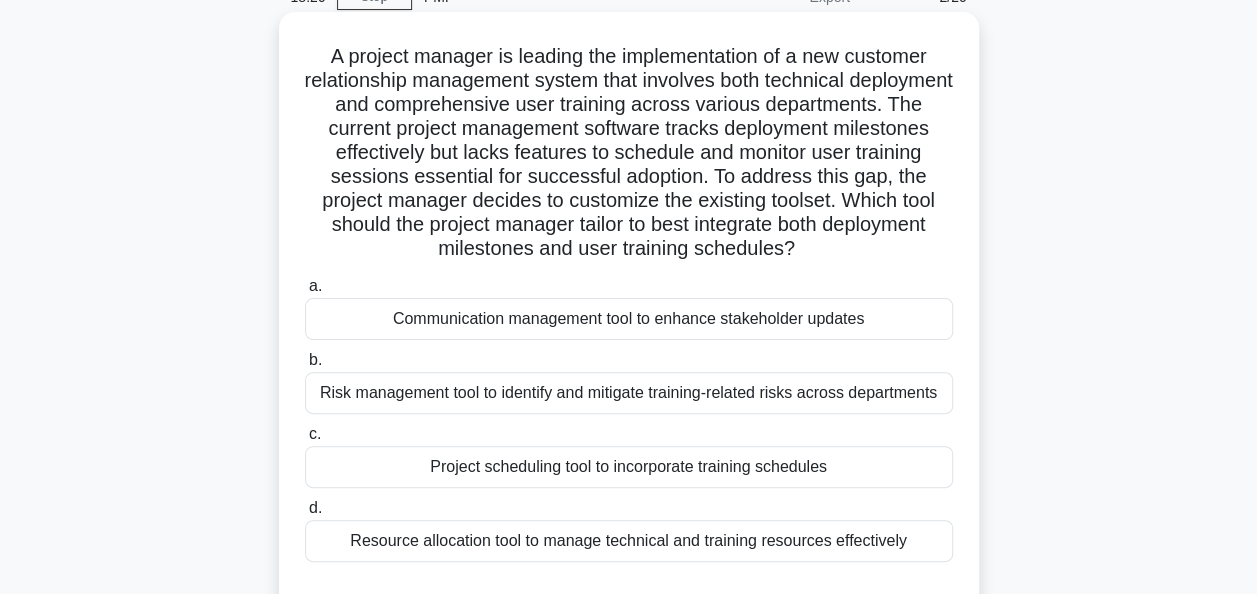 scroll, scrollTop: 200, scrollLeft: 0, axis: vertical 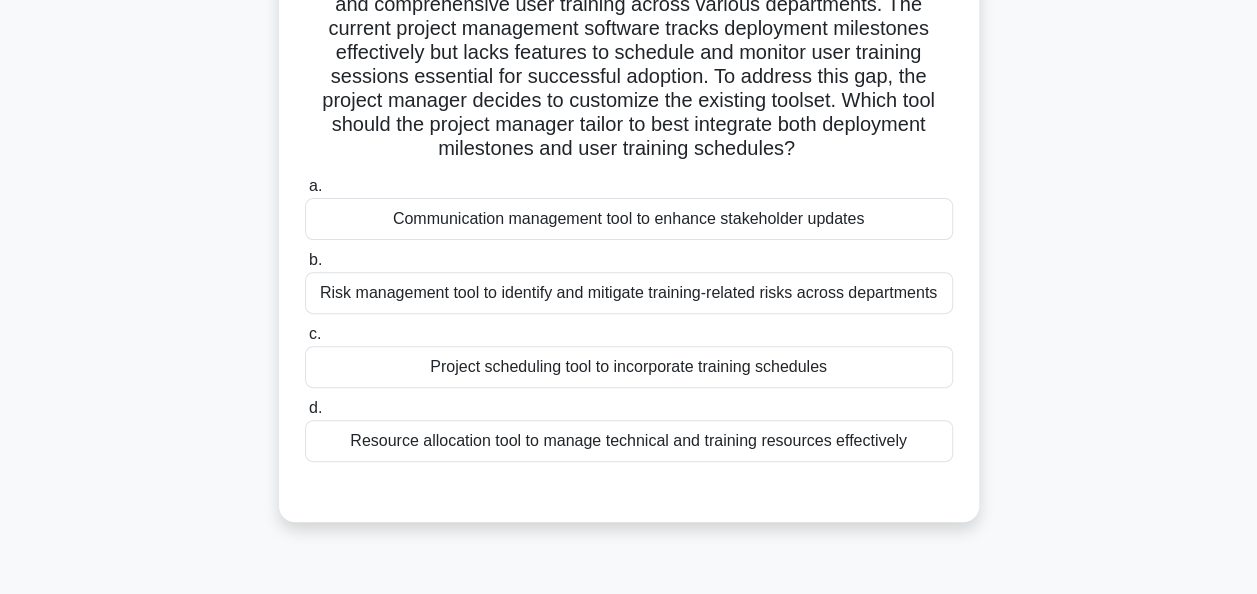 click on "Resource allocation tool to manage technical and training resources effectively" at bounding box center (629, 441) 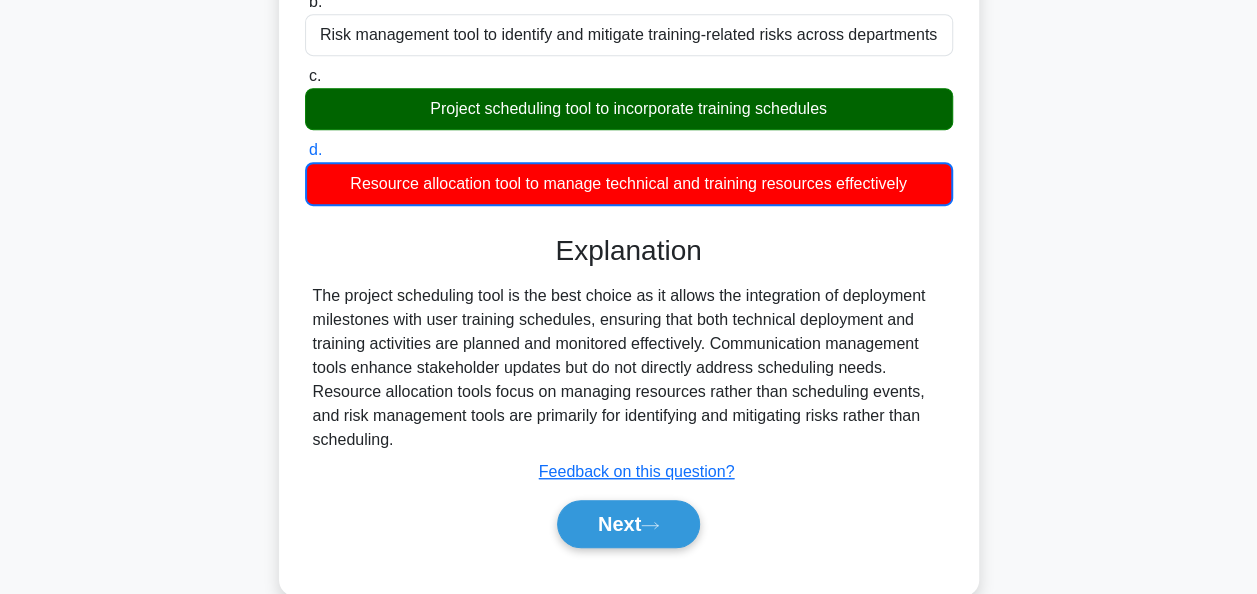 scroll, scrollTop: 495, scrollLeft: 0, axis: vertical 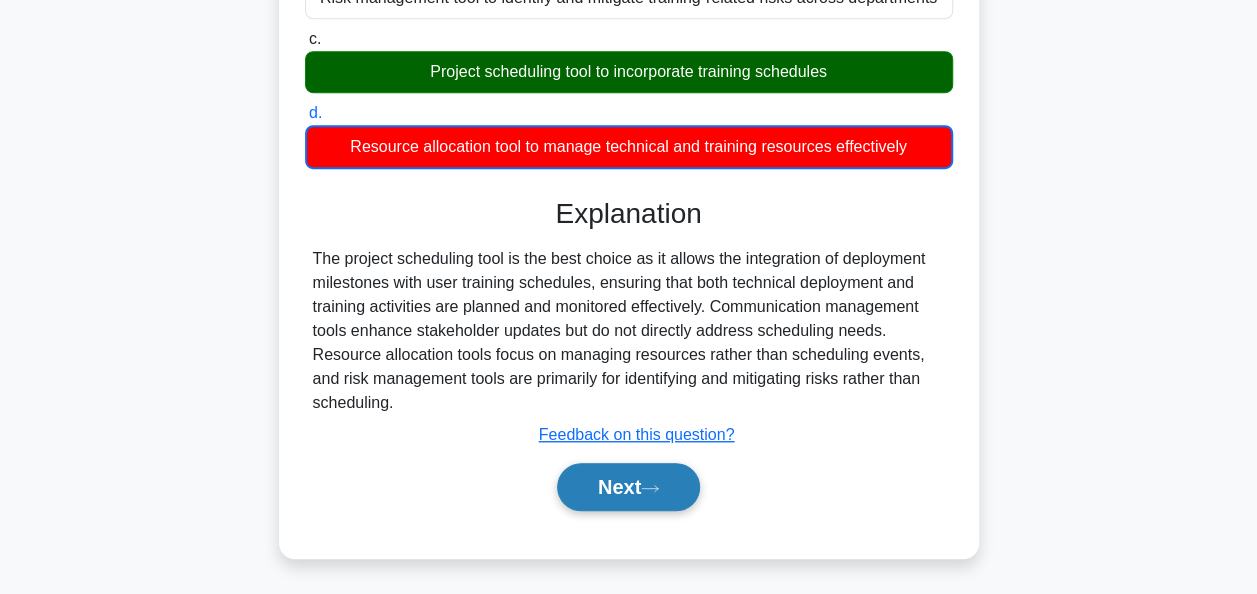 click on "Next" at bounding box center (628, 487) 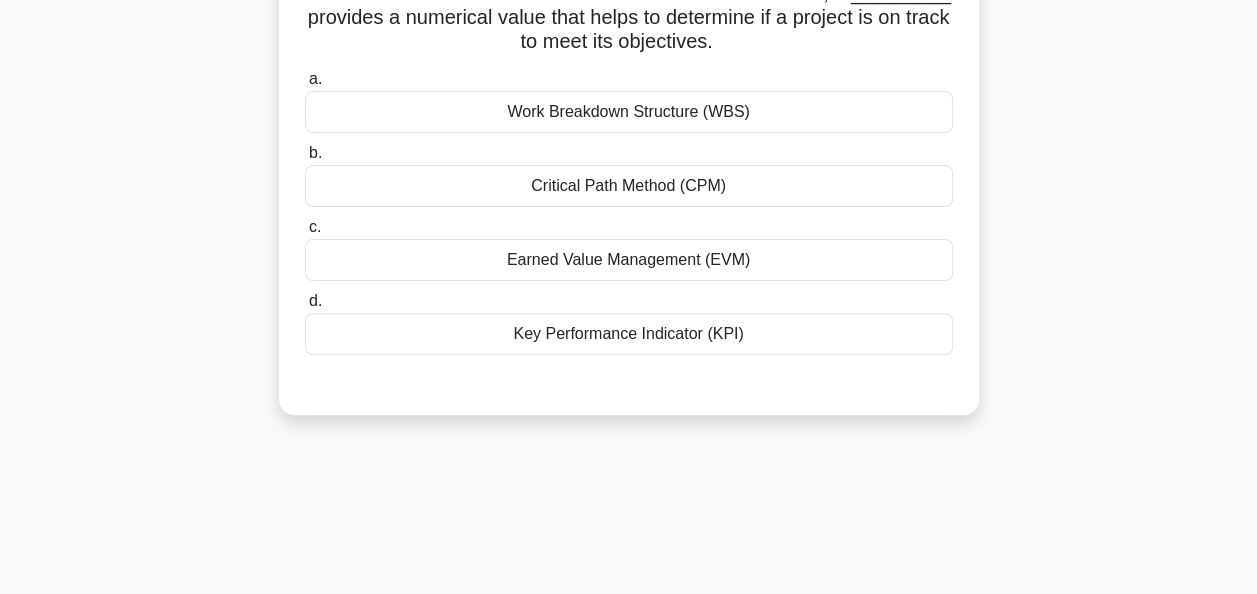 scroll, scrollTop: 0, scrollLeft: 0, axis: both 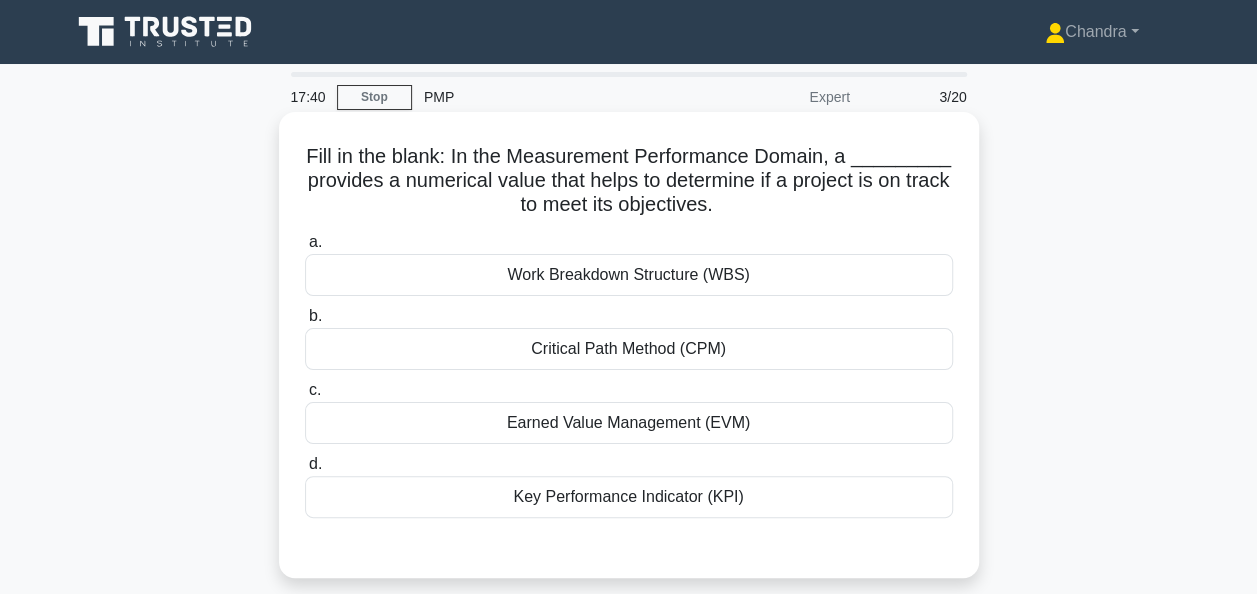 click on "Earned Value Management (EVM)" at bounding box center [629, 423] 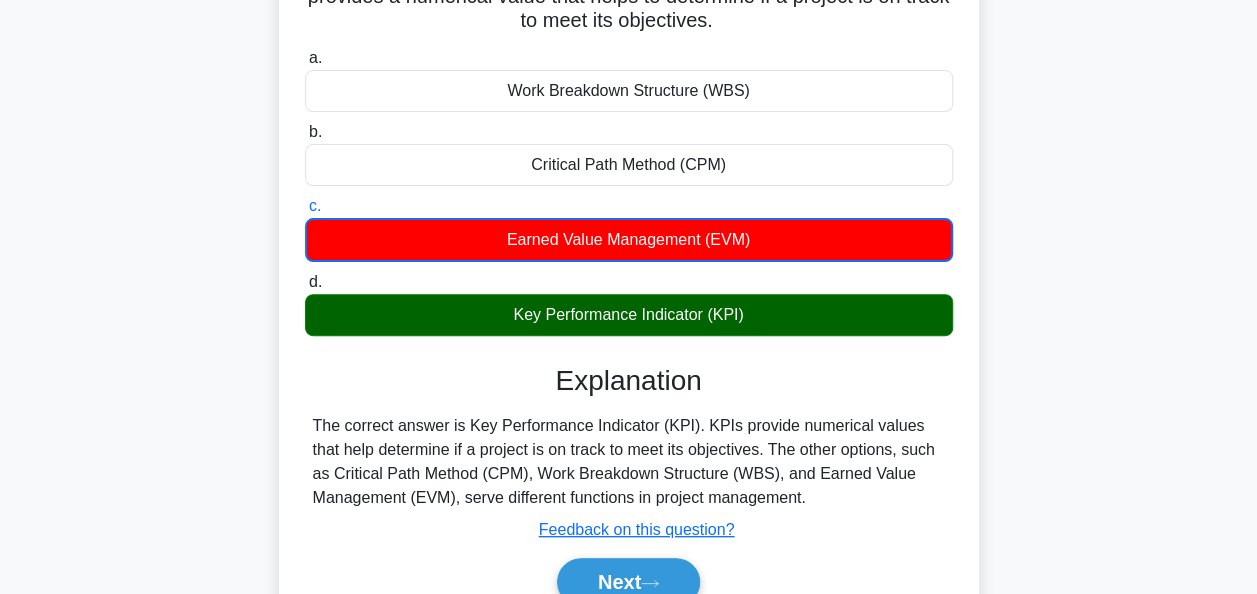 scroll, scrollTop: 400, scrollLeft: 0, axis: vertical 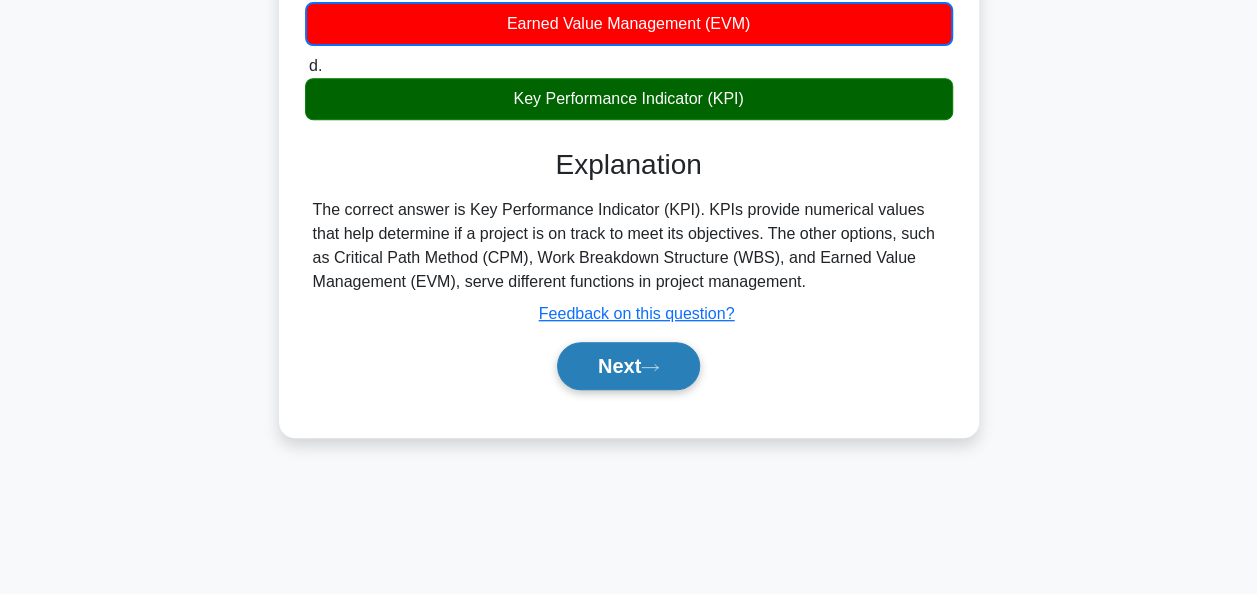click on "Next" at bounding box center [628, 366] 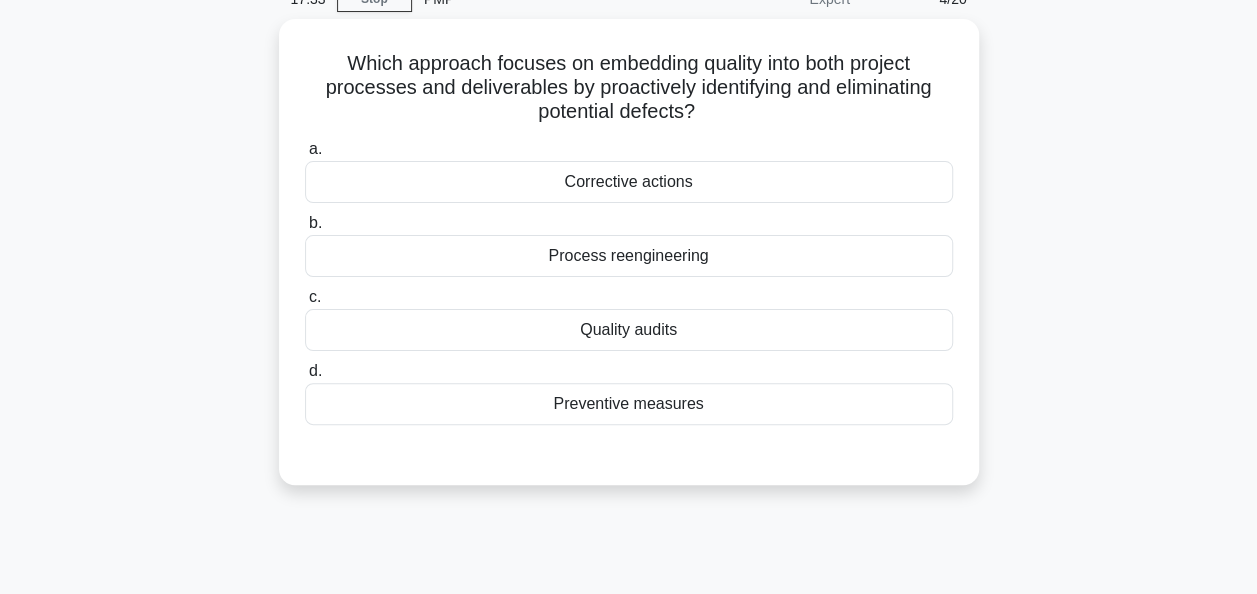scroll, scrollTop: 0, scrollLeft: 0, axis: both 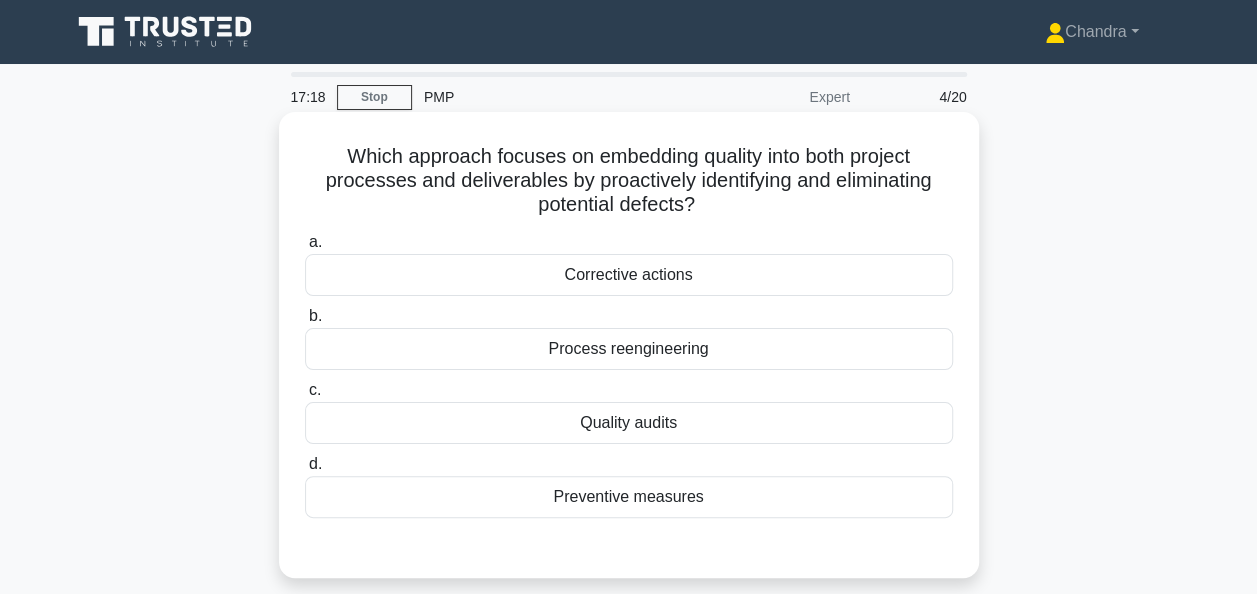 click on "Quality audits" at bounding box center [629, 423] 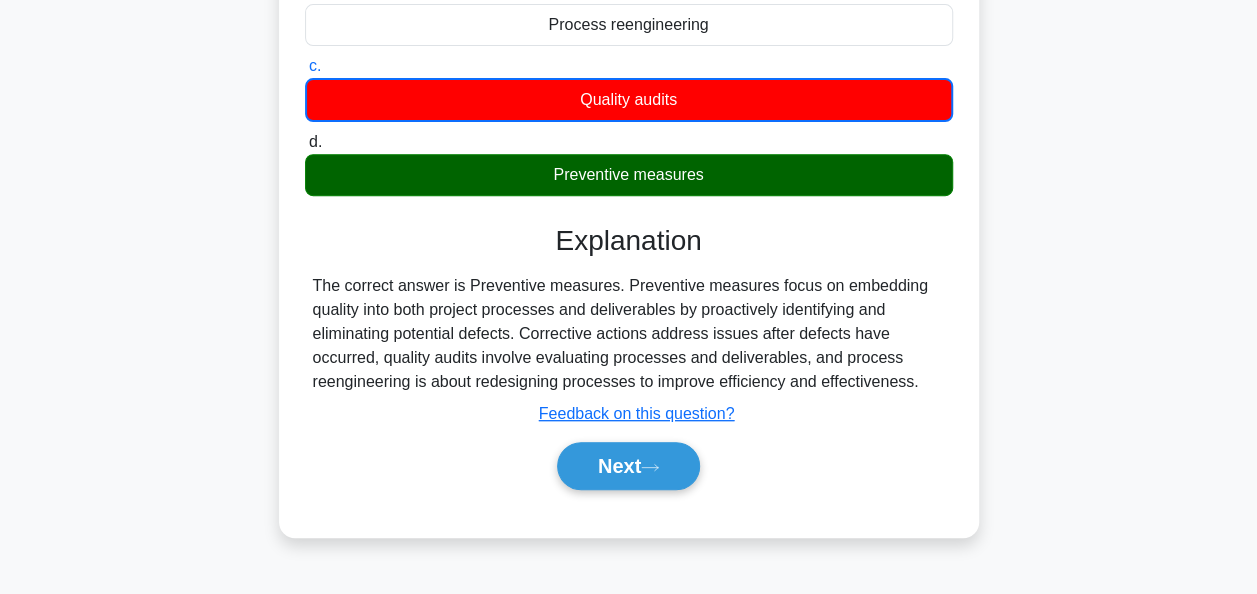 scroll, scrollTop: 486, scrollLeft: 0, axis: vertical 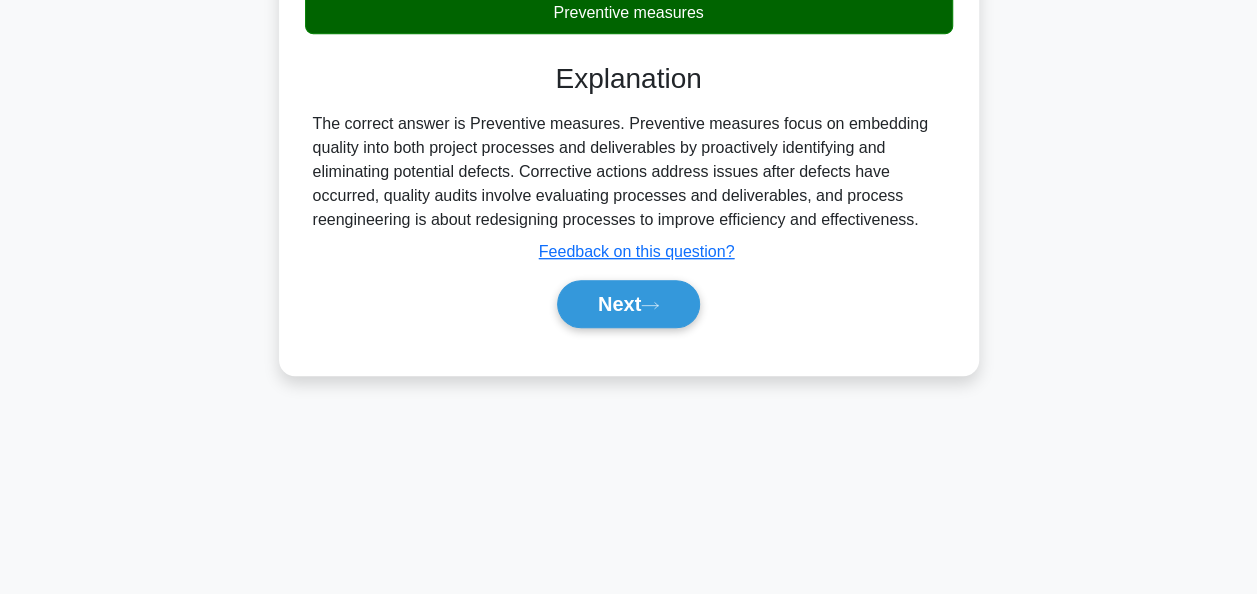 click on "Next" at bounding box center (629, 304) 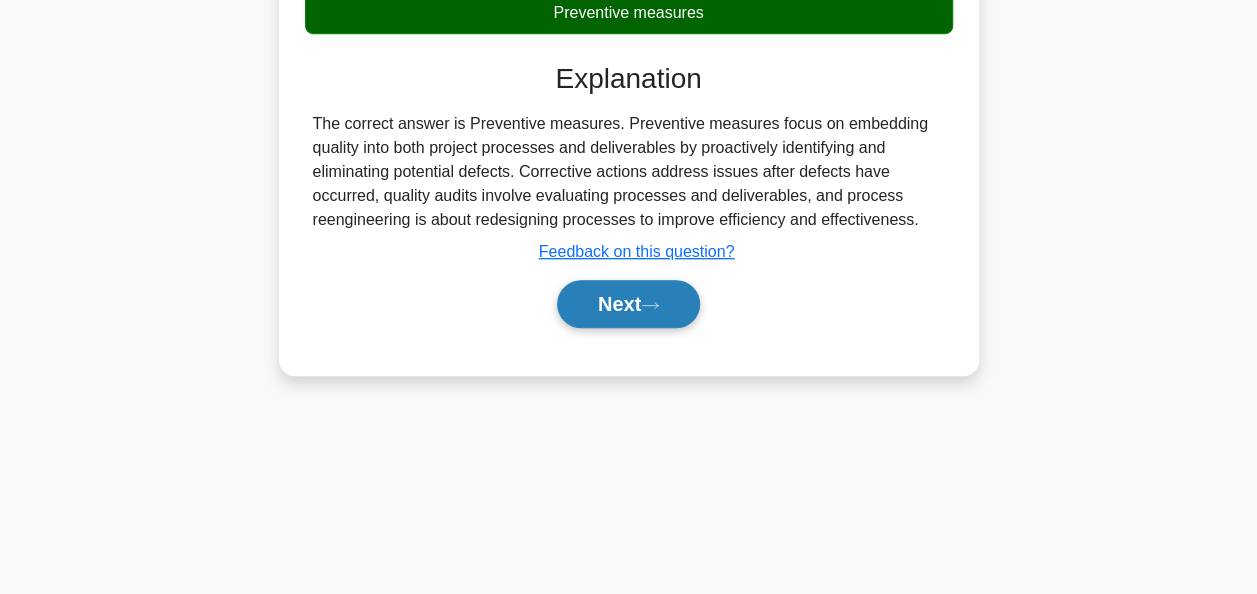 click on "Next" at bounding box center (628, 304) 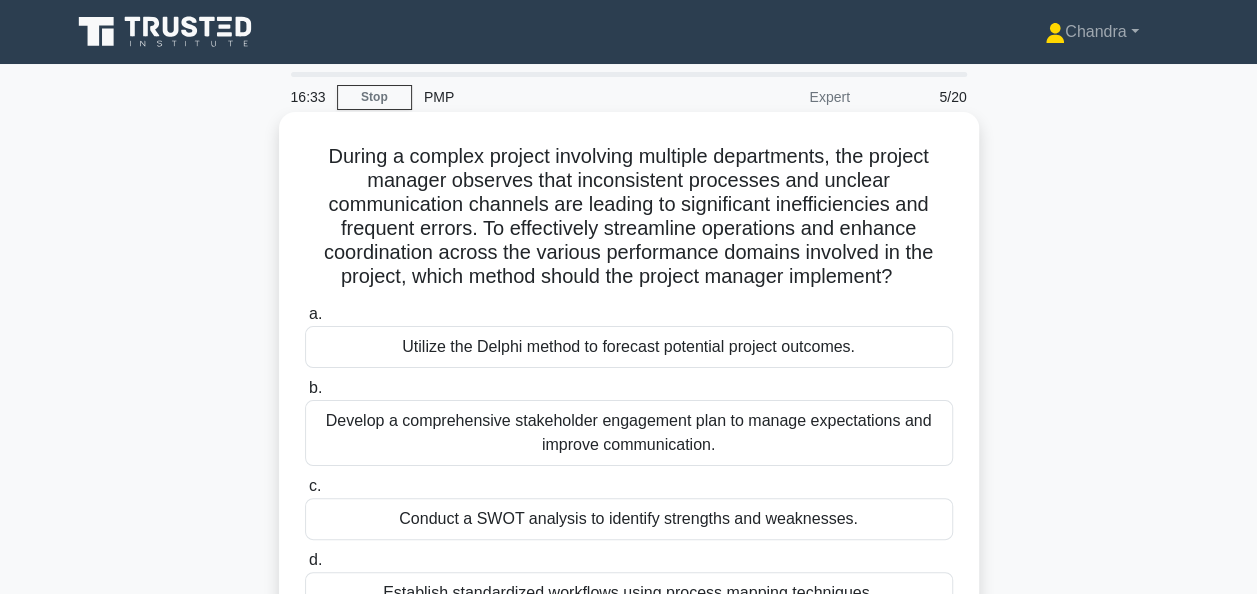 scroll, scrollTop: 100, scrollLeft: 0, axis: vertical 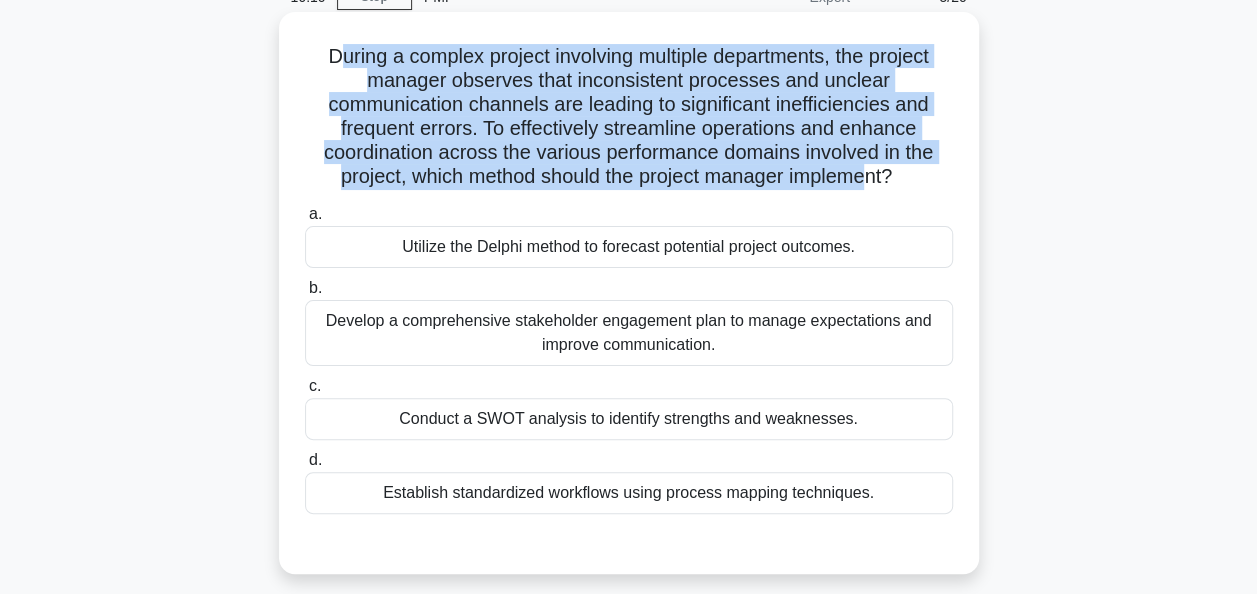 drag, startPoint x: 322, startPoint y: 58, endPoint x: 876, endPoint y: 173, distance: 565.81006 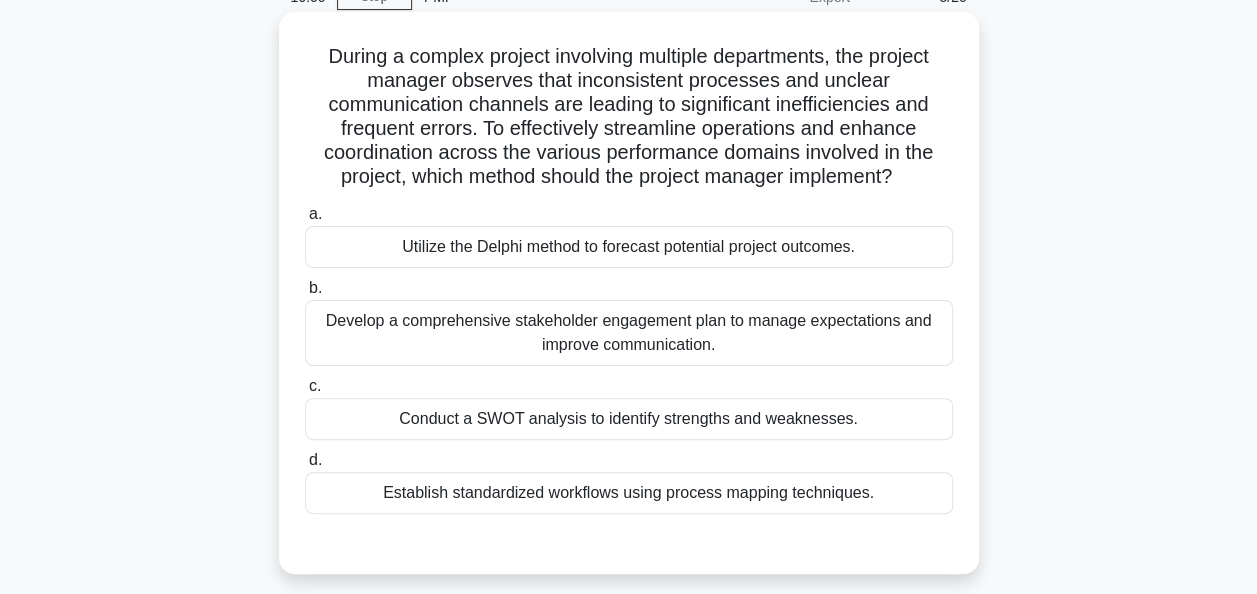 click on "Establish standardized workflows using process mapping techniques." at bounding box center [629, 493] 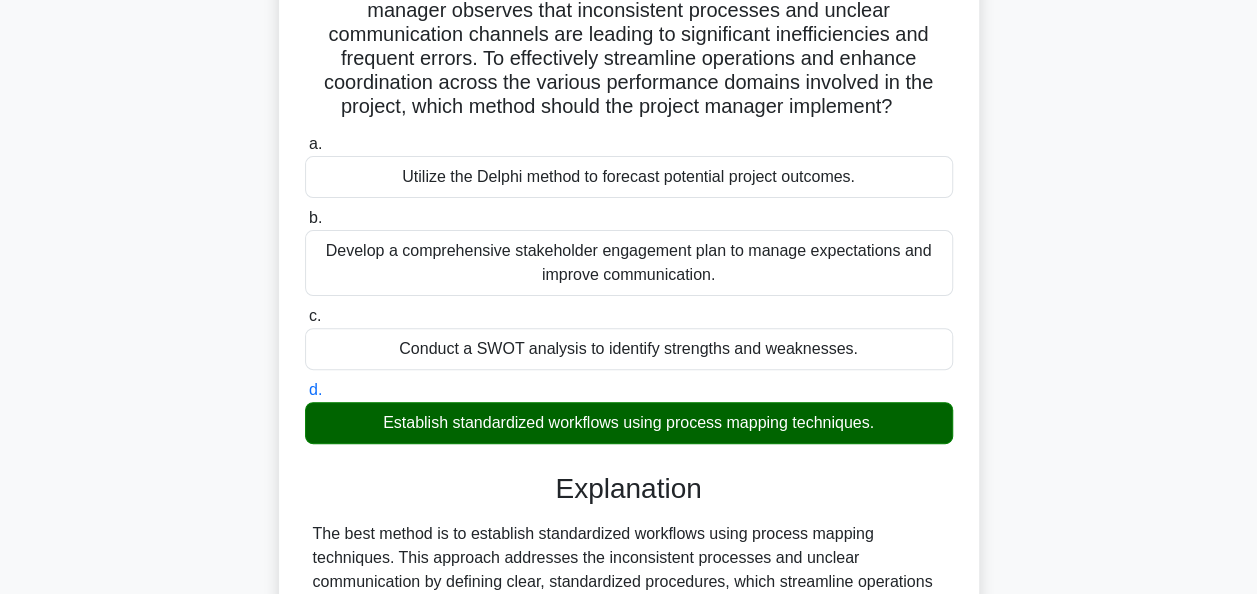 scroll, scrollTop: 486, scrollLeft: 0, axis: vertical 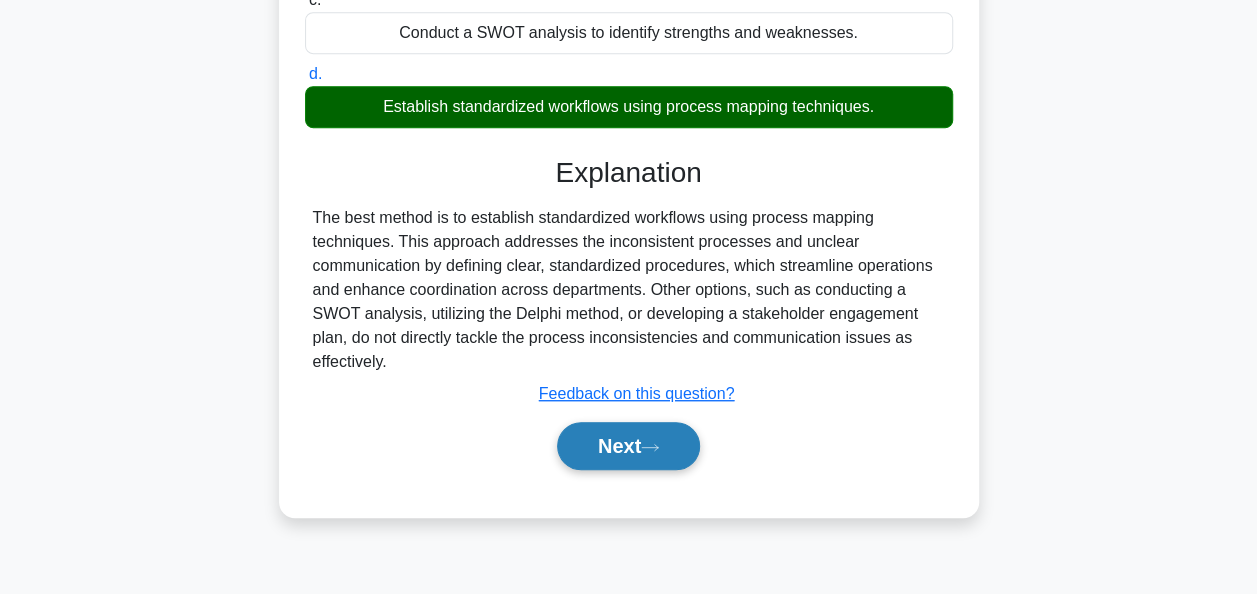 click on "Next" at bounding box center (628, 446) 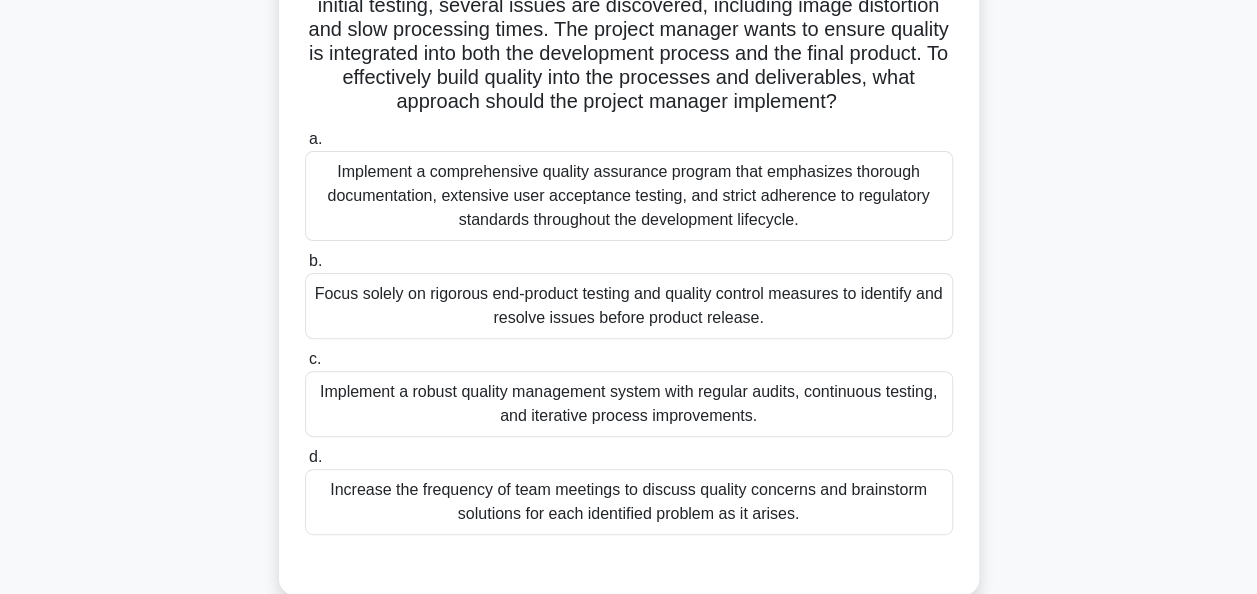 scroll, scrollTop: 200, scrollLeft: 0, axis: vertical 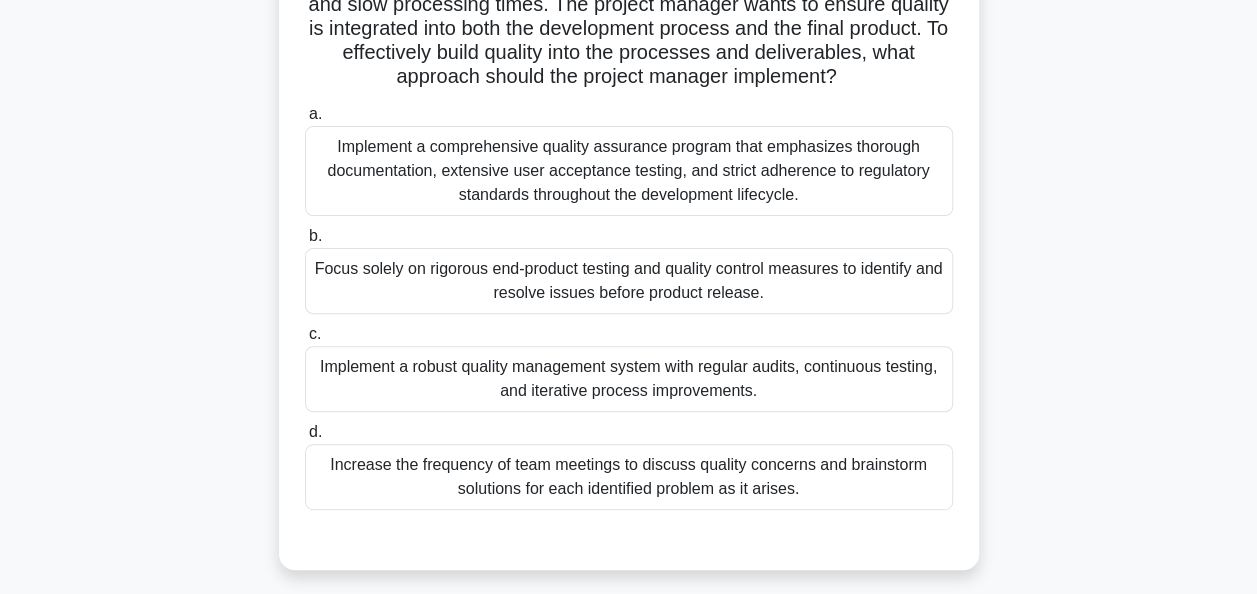 click on "Implement a robust quality management system with regular audits, continuous testing, and iterative process improvements." at bounding box center [629, 379] 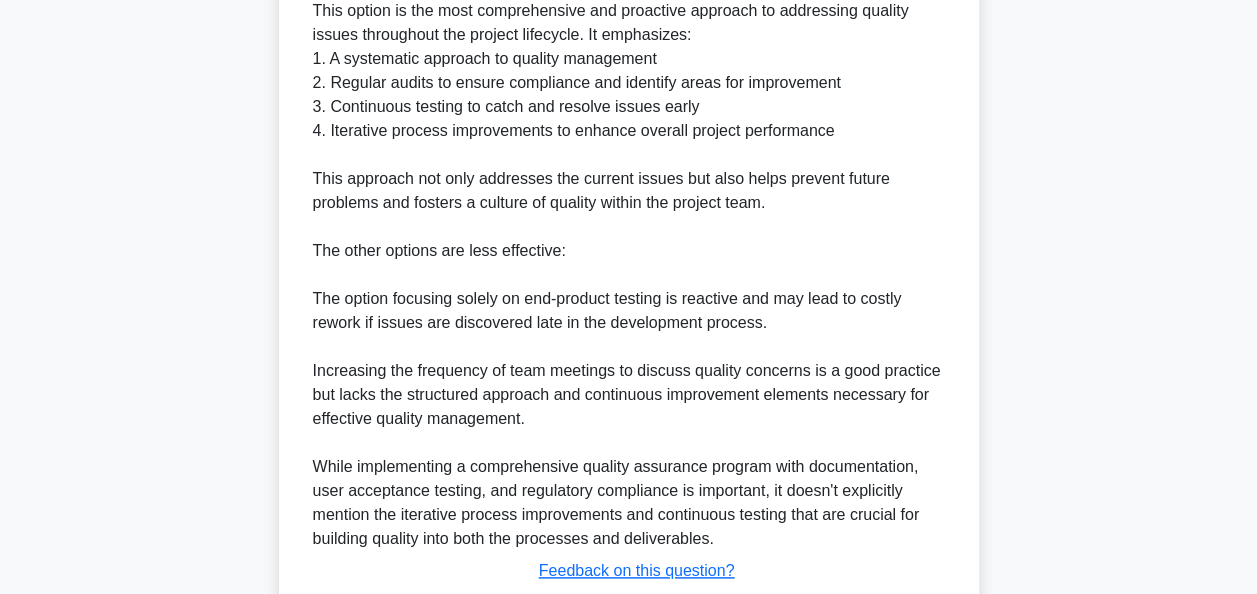 scroll, scrollTop: 1044, scrollLeft: 0, axis: vertical 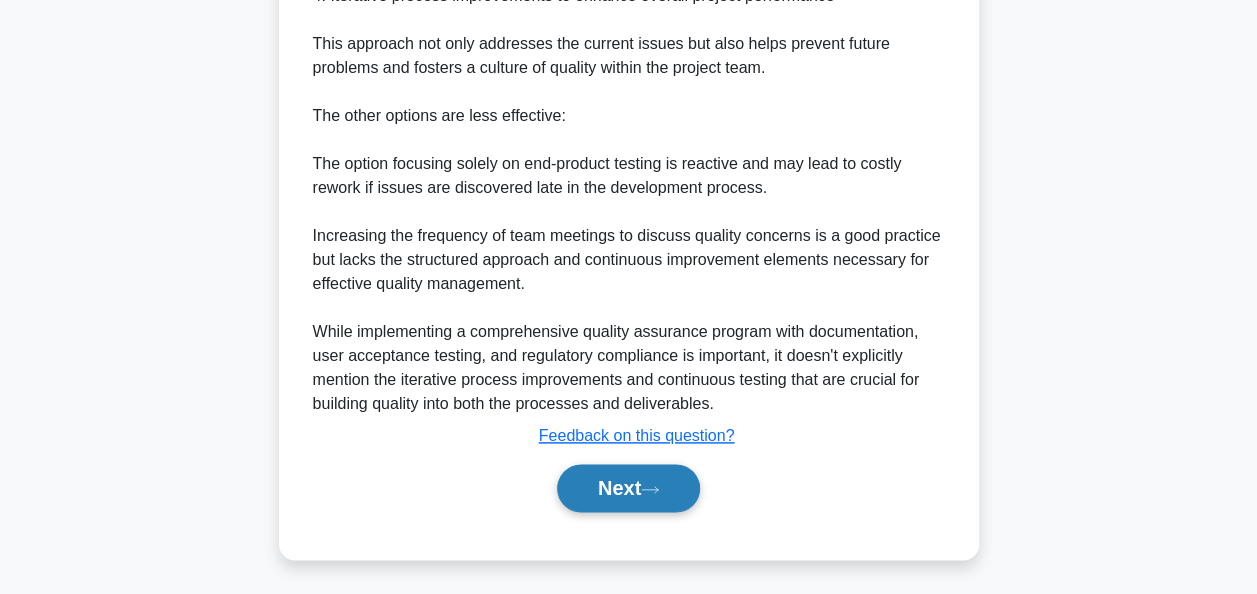 click on "Next" at bounding box center [628, 488] 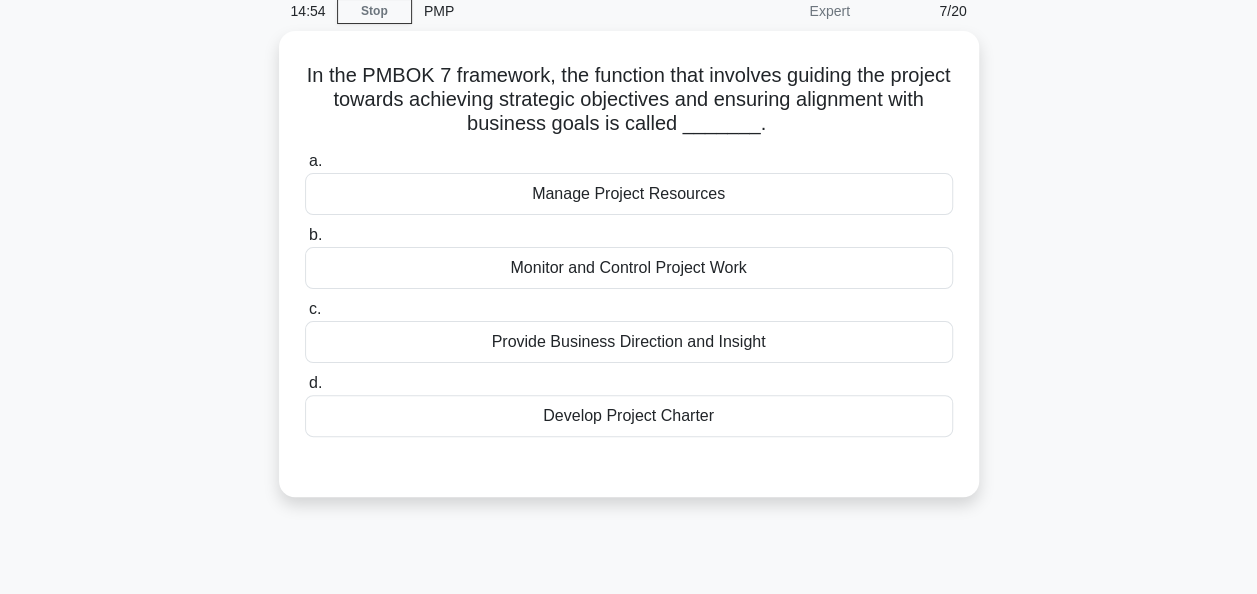 scroll, scrollTop: 0, scrollLeft: 0, axis: both 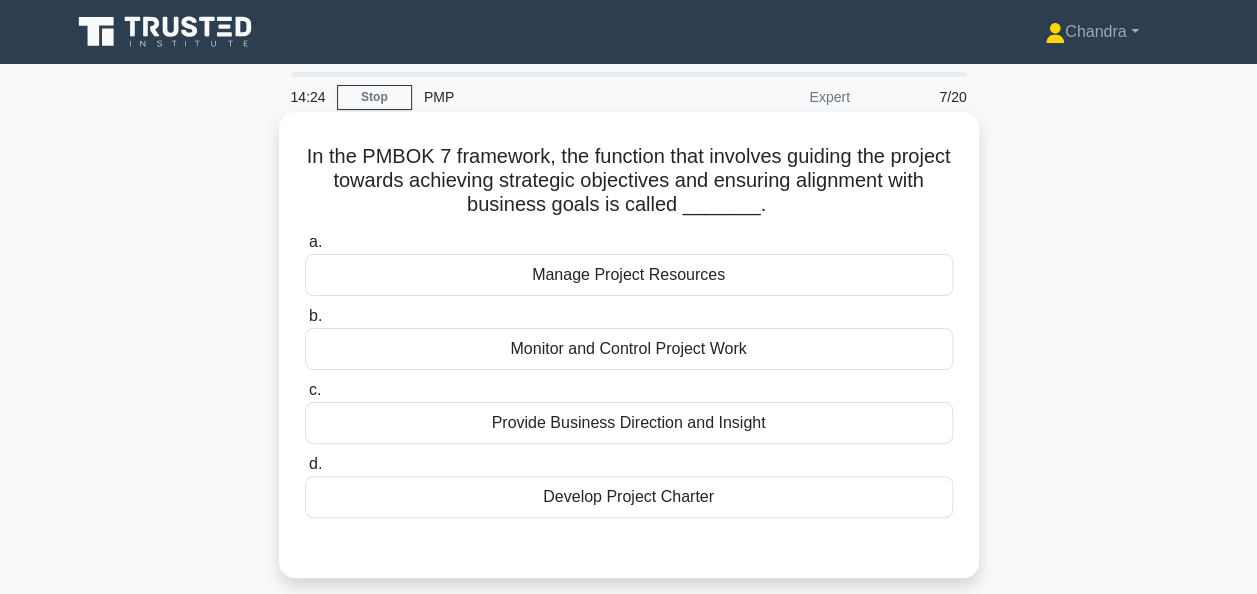 click on "Provide Business Direction and Insight" at bounding box center (629, 423) 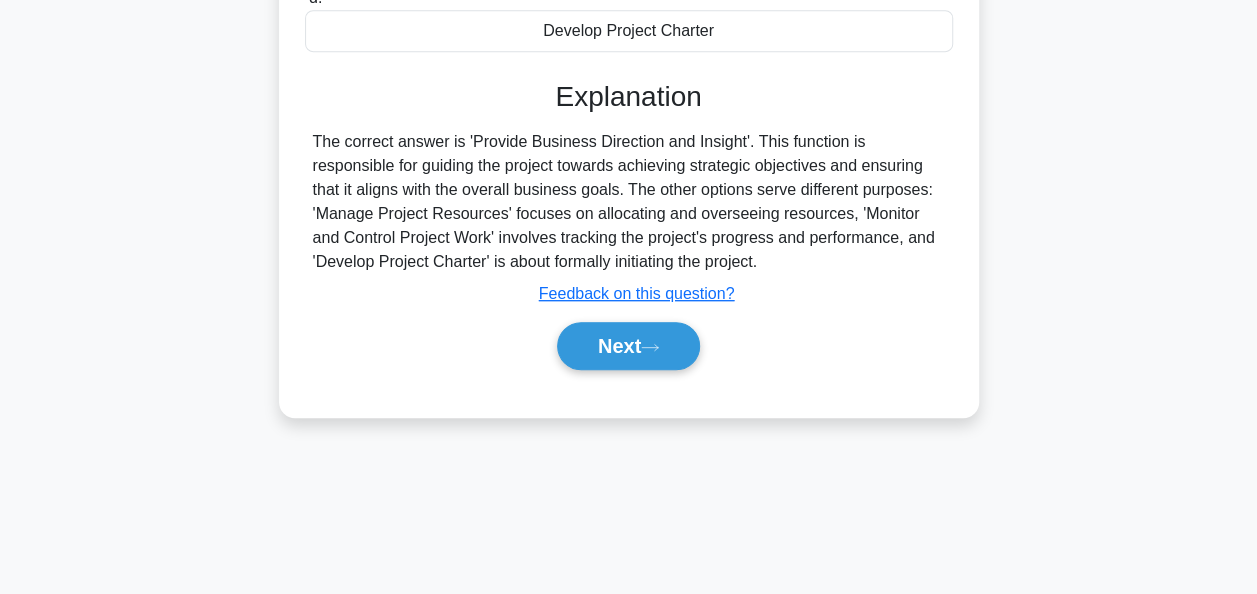 scroll, scrollTop: 486, scrollLeft: 0, axis: vertical 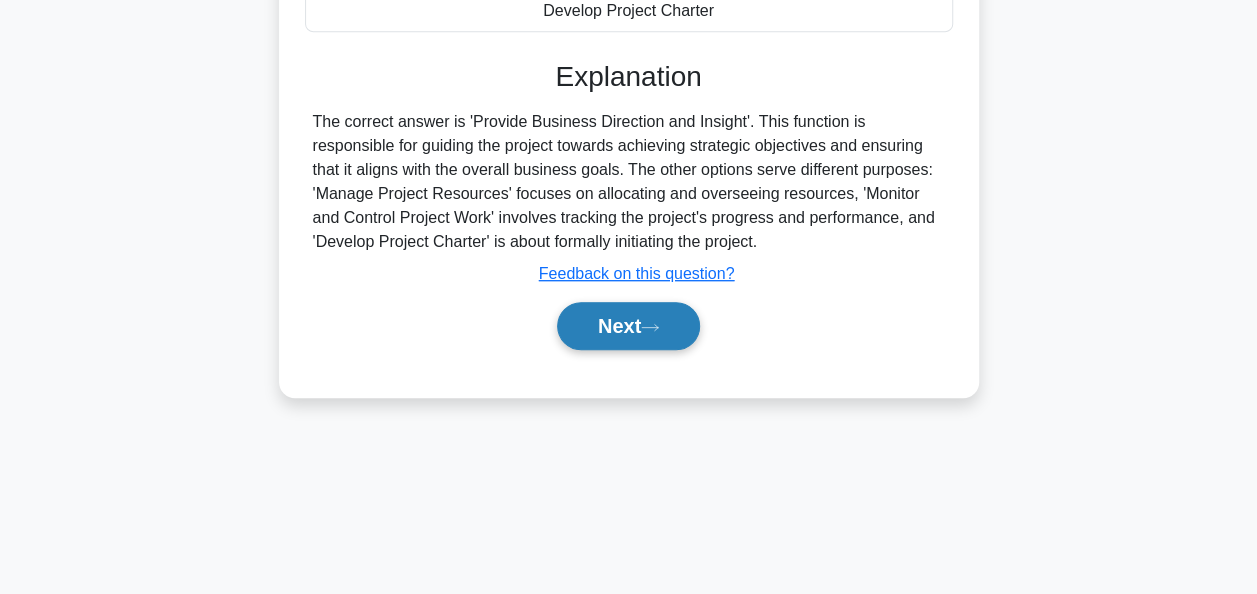 click on "Next" at bounding box center [628, 326] 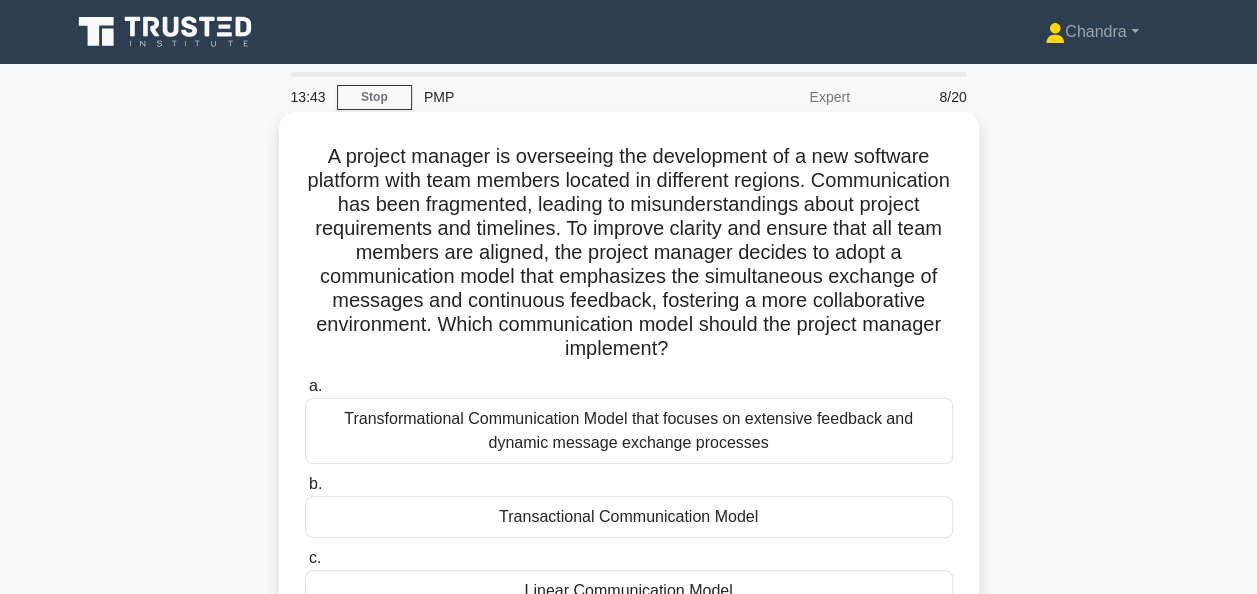 scroll, scrollTop: 100, scrollLeft: 0, axis: vertical 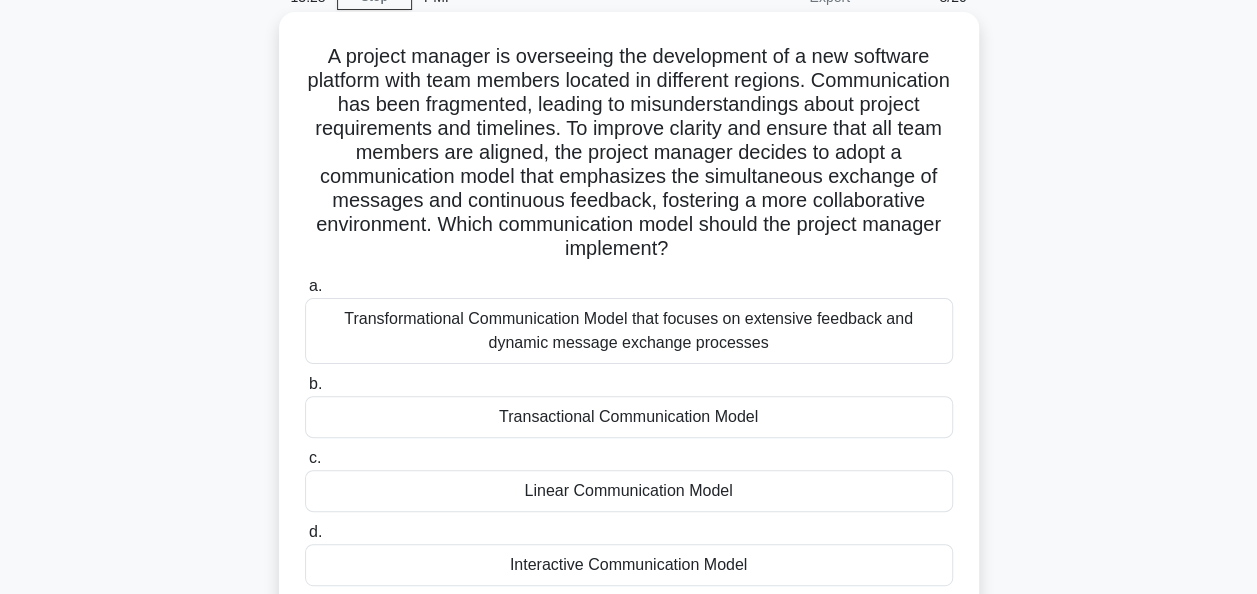click on "Transactional Communication Model" at bounding box center [629, 417] 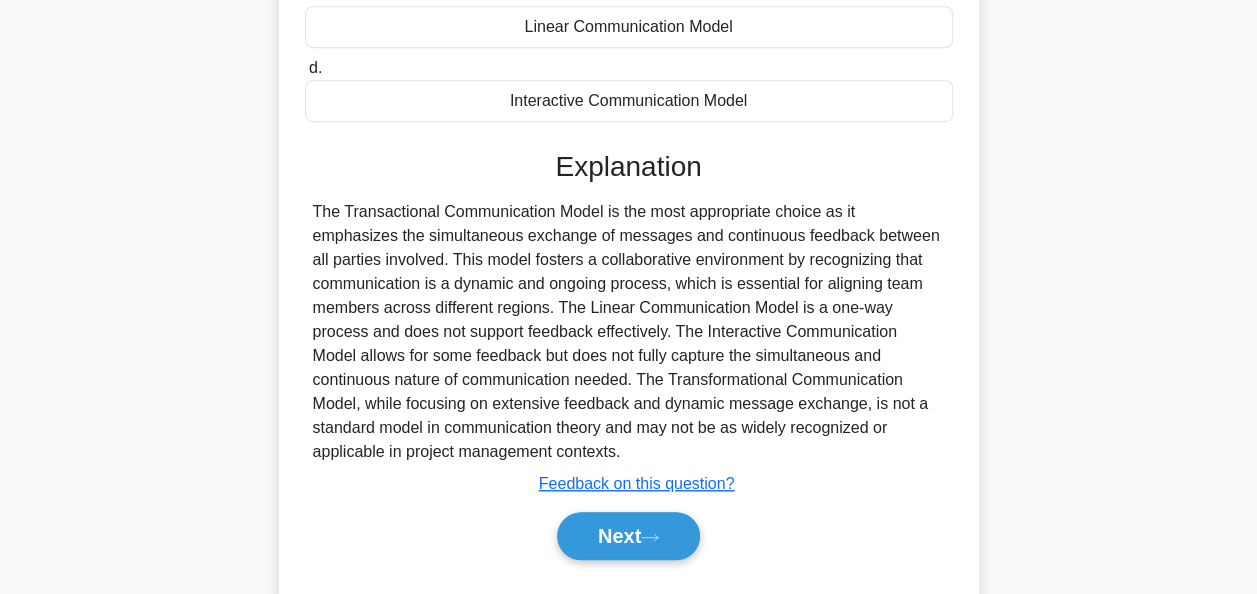 scroll, scrollTop: 600, scrollLeft: 0, axis: vertical 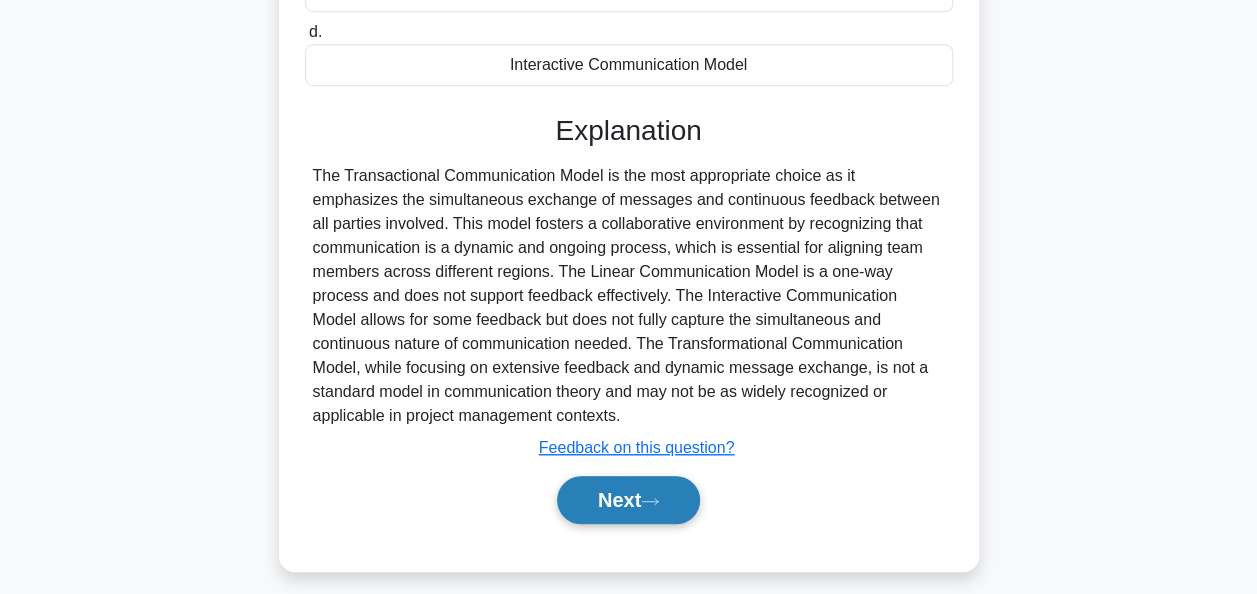 click on "Next" at bounding box center (628, 500) 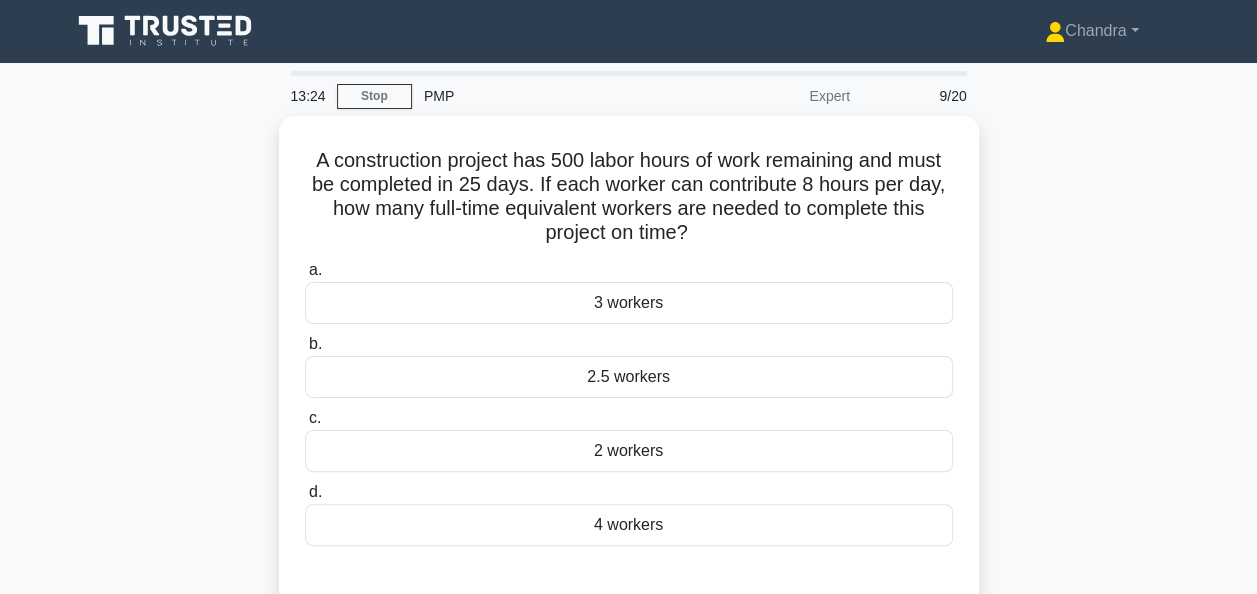 scroll, scrollTop: 0, scrollLeft: 0, axis: both 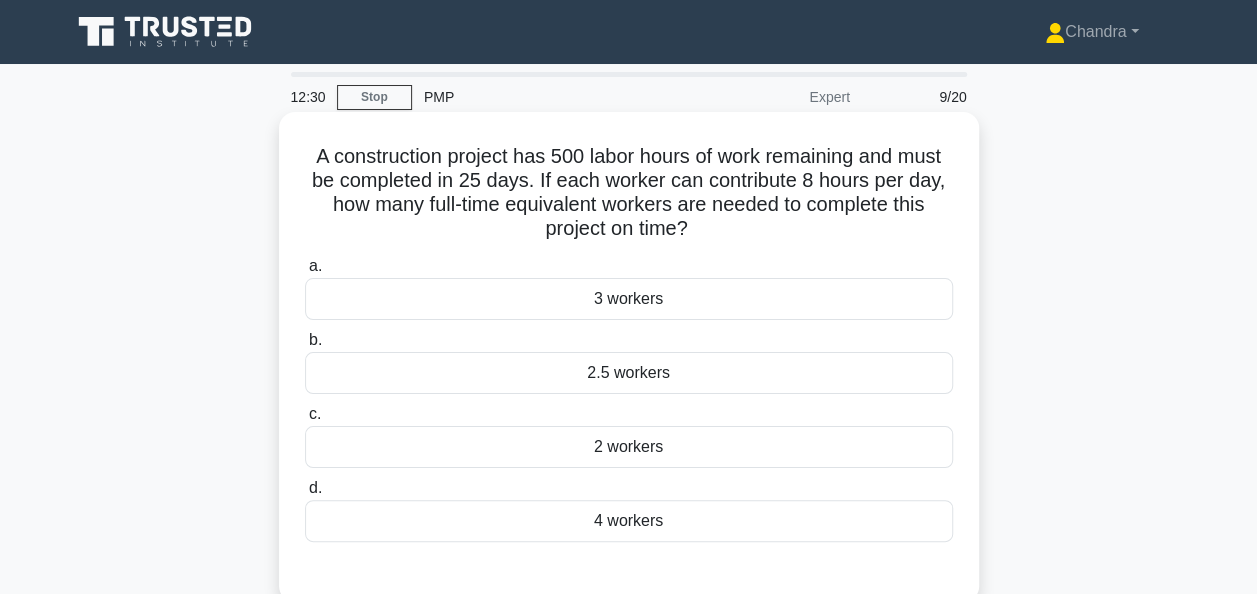 click on "2.5 workers" at bounding box center (629, 373) 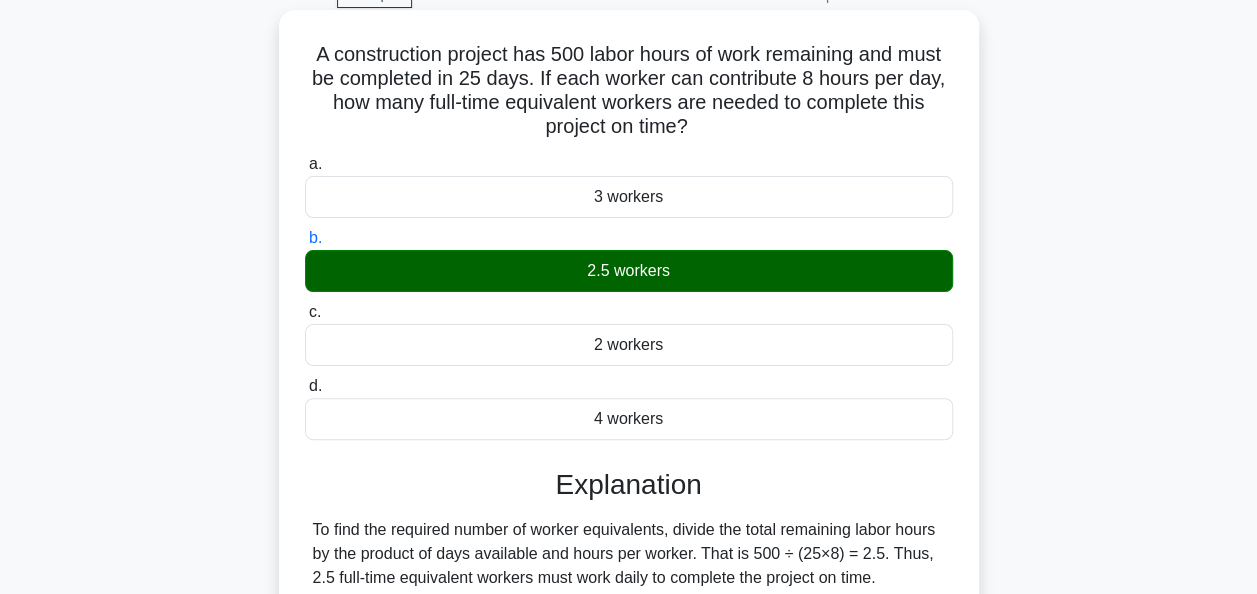 scroll, scrollTop: 300, scrollLeft: 0, axis: vertical 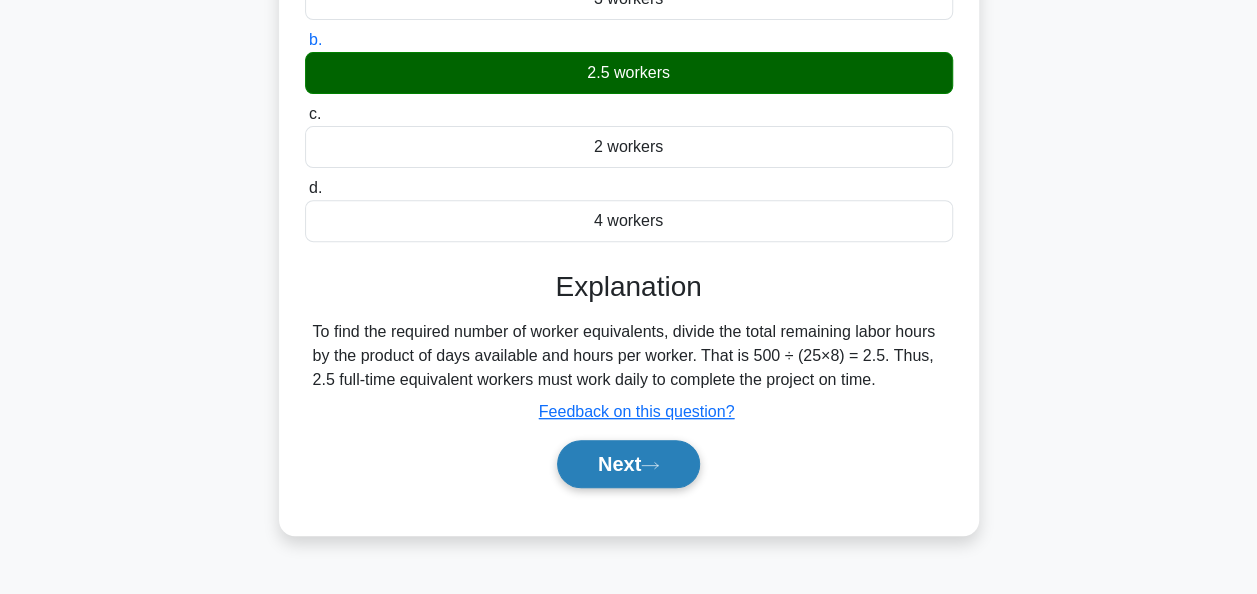 click on "Next" at bounding box center (628, 464) 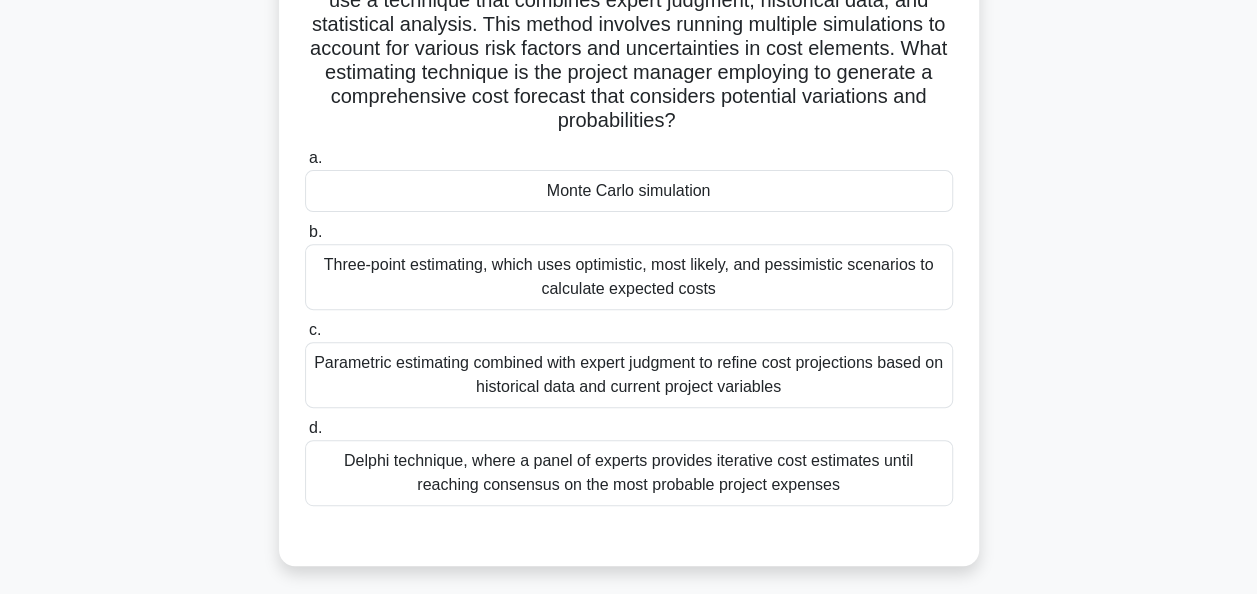 scroll, scrollTop: 200, scrollLeft: 0, axis: vertical 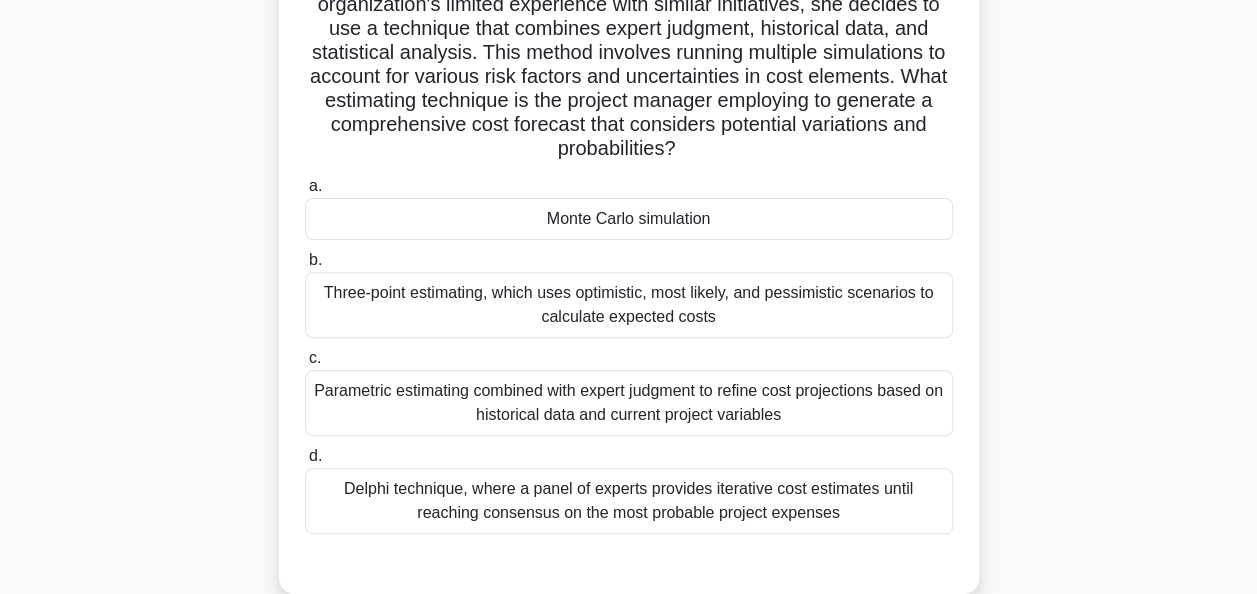 click on "Delphi technique, where a panel of experts provides iterative cost estimates until reaching consensus on the most probable project expenses" at bounding box center (629, 501) 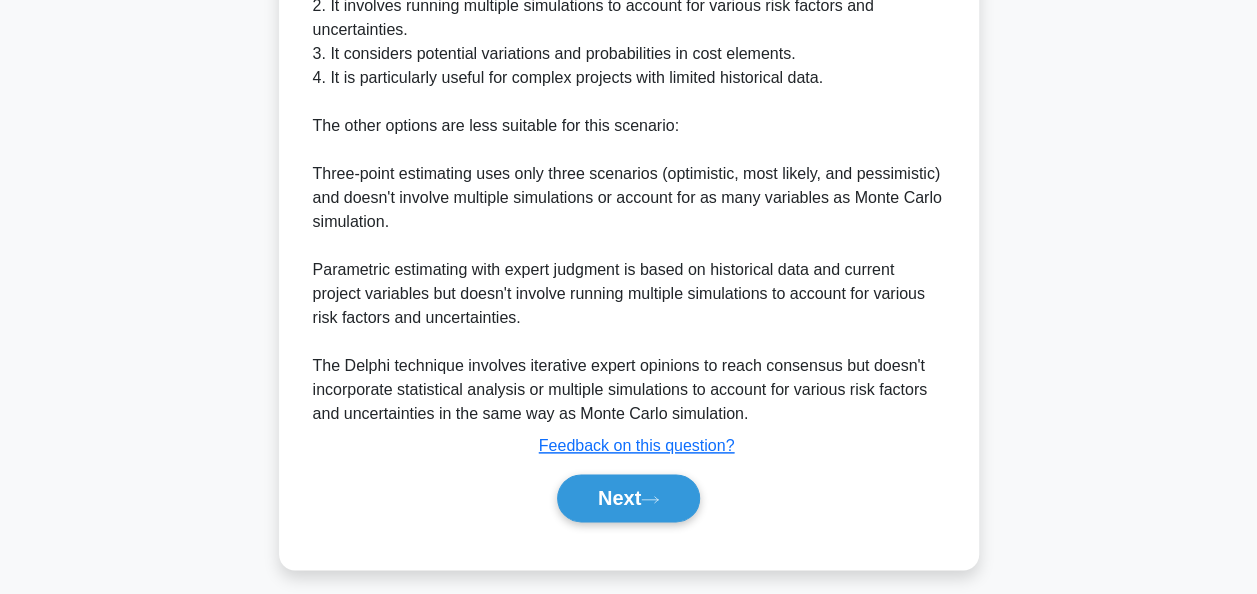 scroll, scrollTop: 975, scrollLeft: 0, axis: vertical 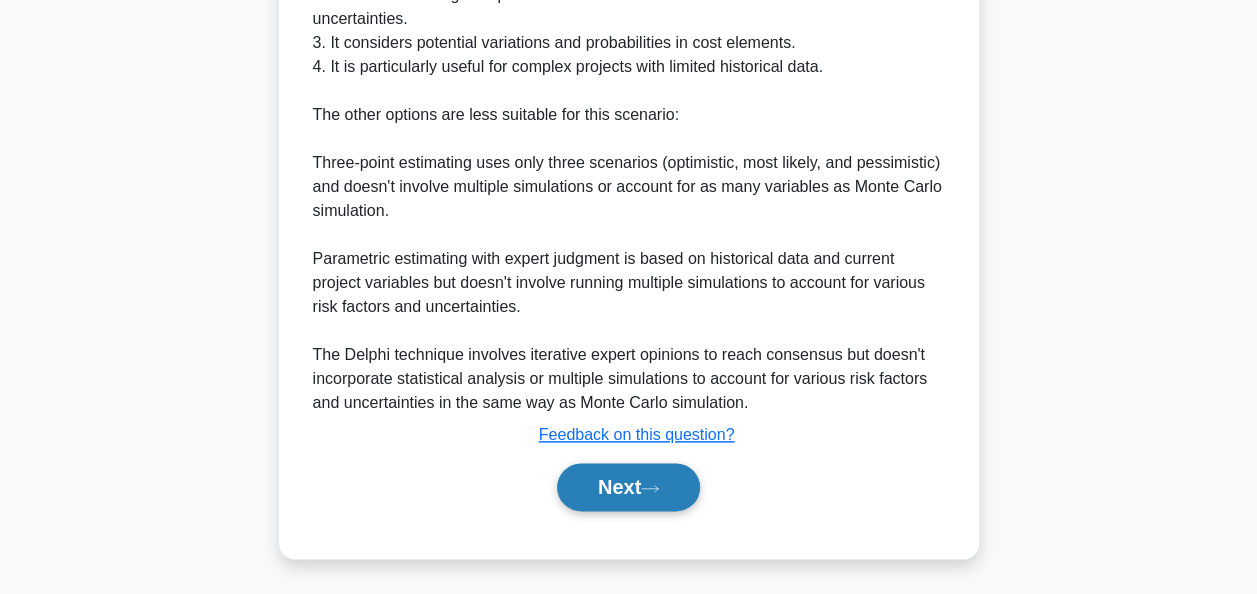 click on "Next" at bounding box center [628, 487] 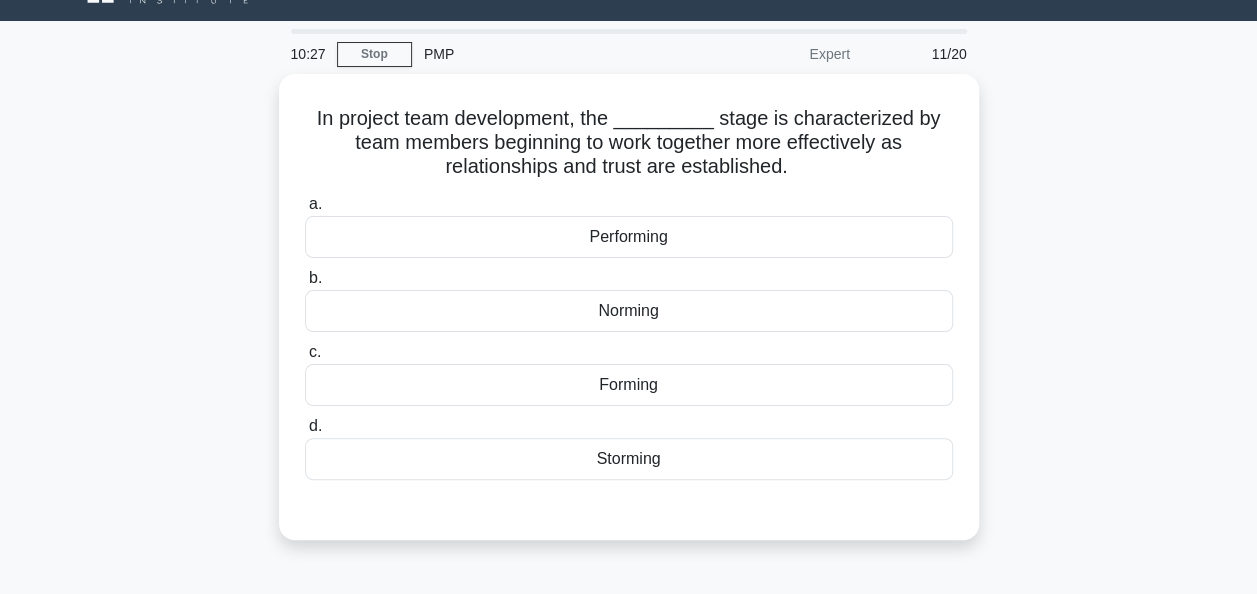 scroll, scrollTop: 0, scrollLeft: 0, axis: both 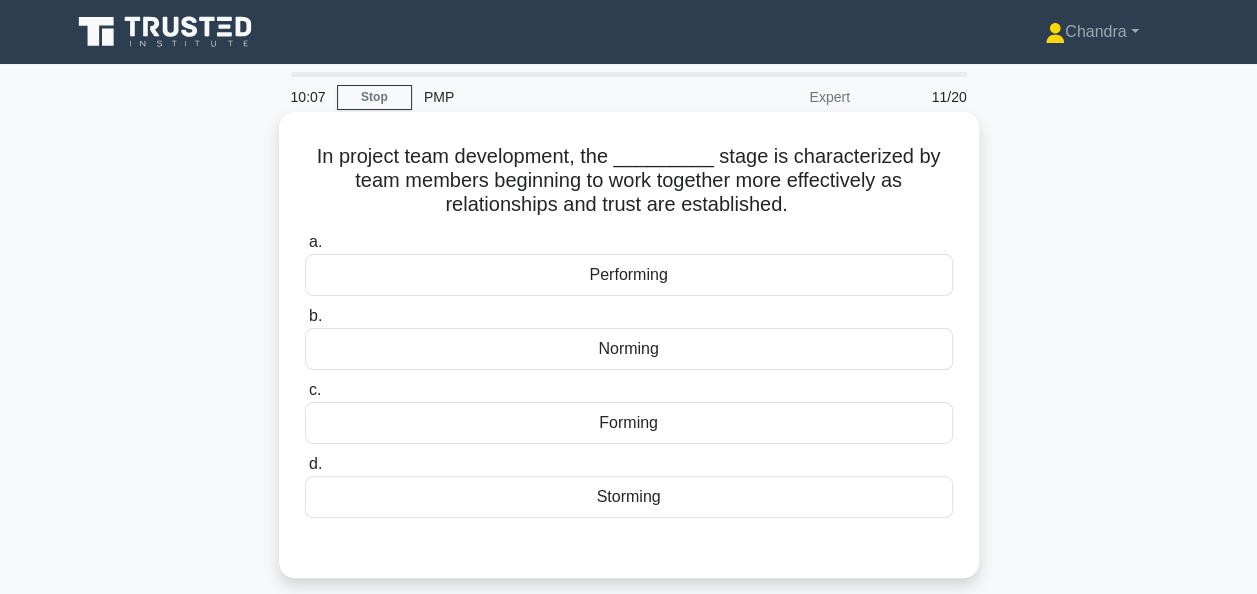 click on "Norming" at bounding box center (629, 349) 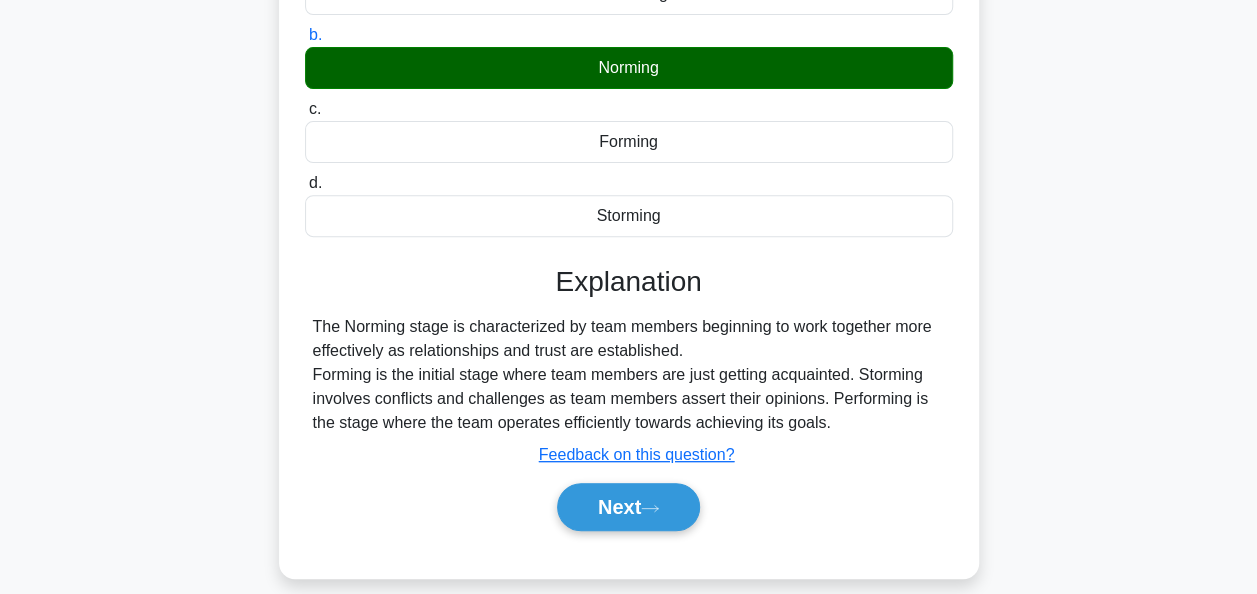 scroll, scrollTop: 486, scrollLeft: 0, axis: vertical 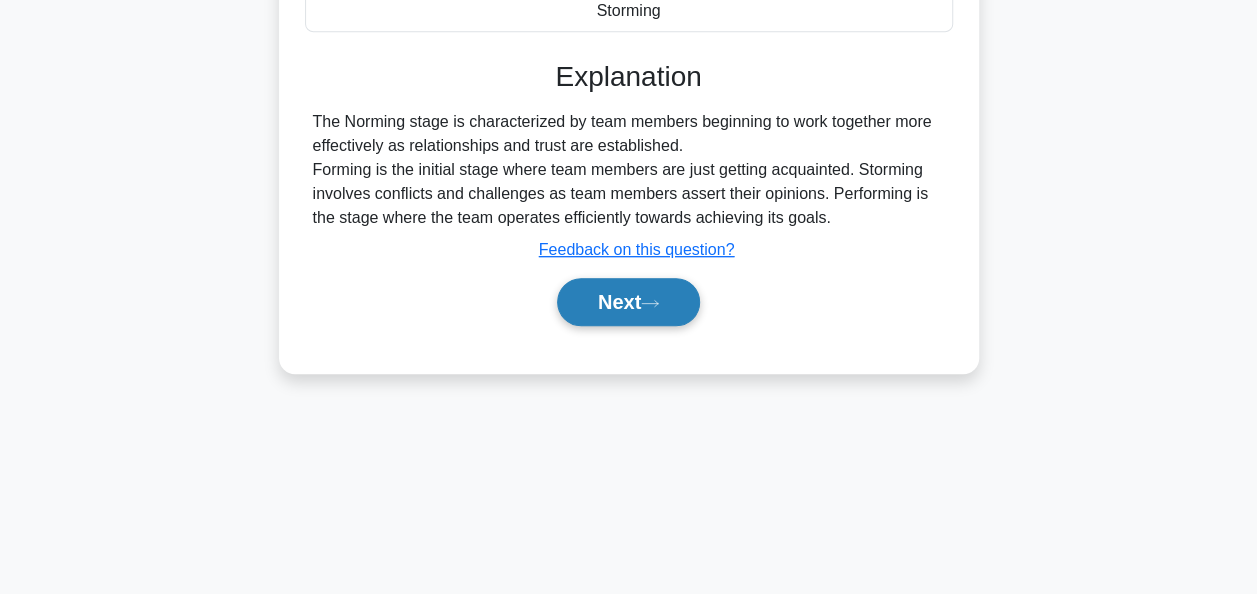 click on "Next" at bounding box center (628, 302) 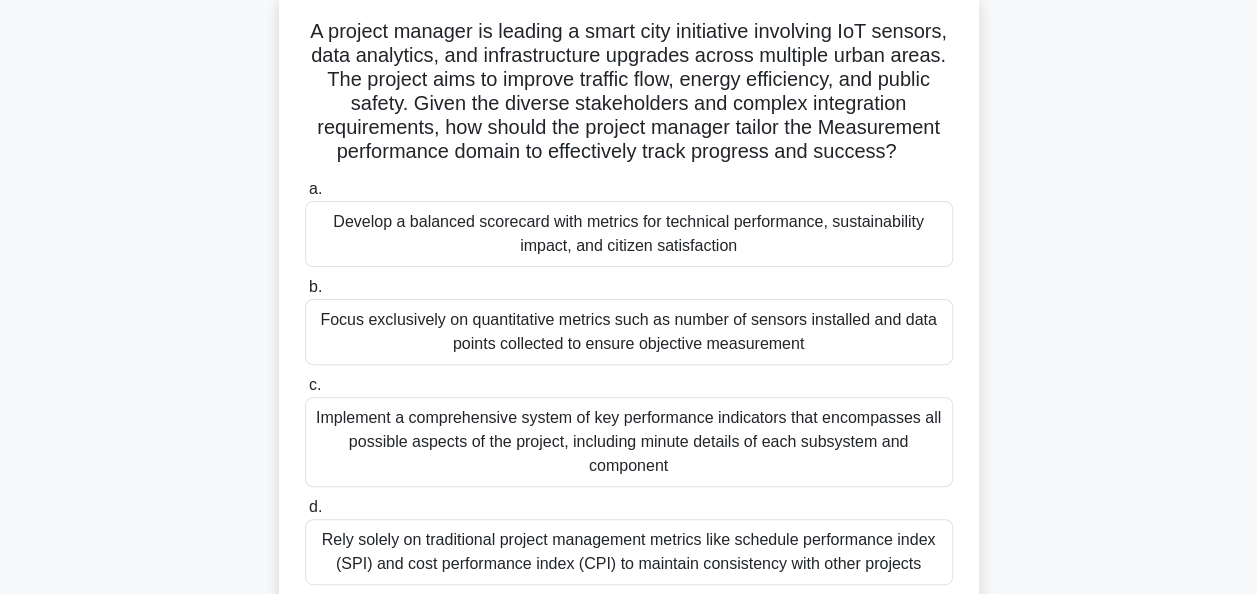 scroll, scrollTop: 100, scrollLeft: 0, axis: vertical 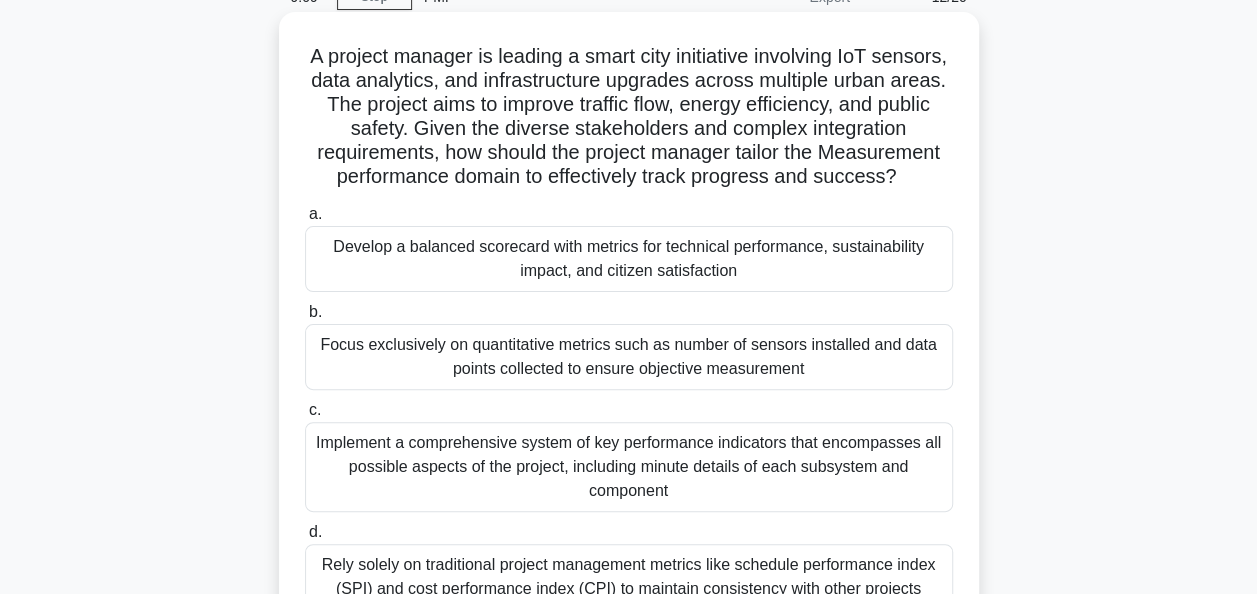 click on "Develop a balanced scorecard with metrics for technical performance, sustainability impact, and citizen satisfaction" at bounding box center [629, 259] 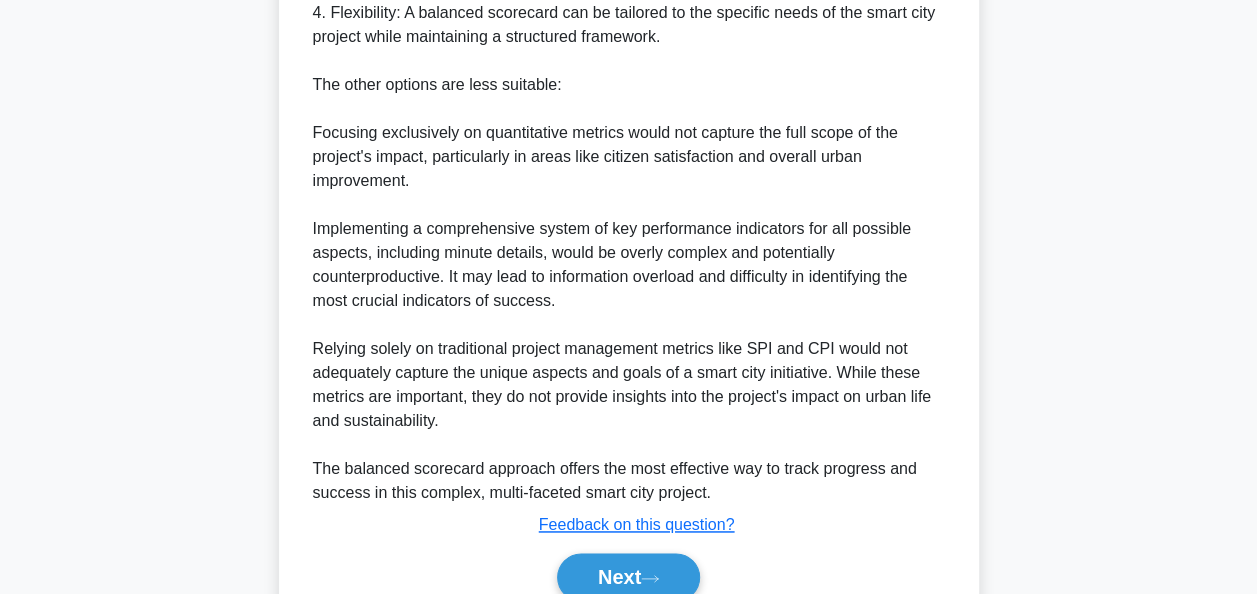 scroll, scrollTop: 1260, scrollLeft: 0, axis: vertical 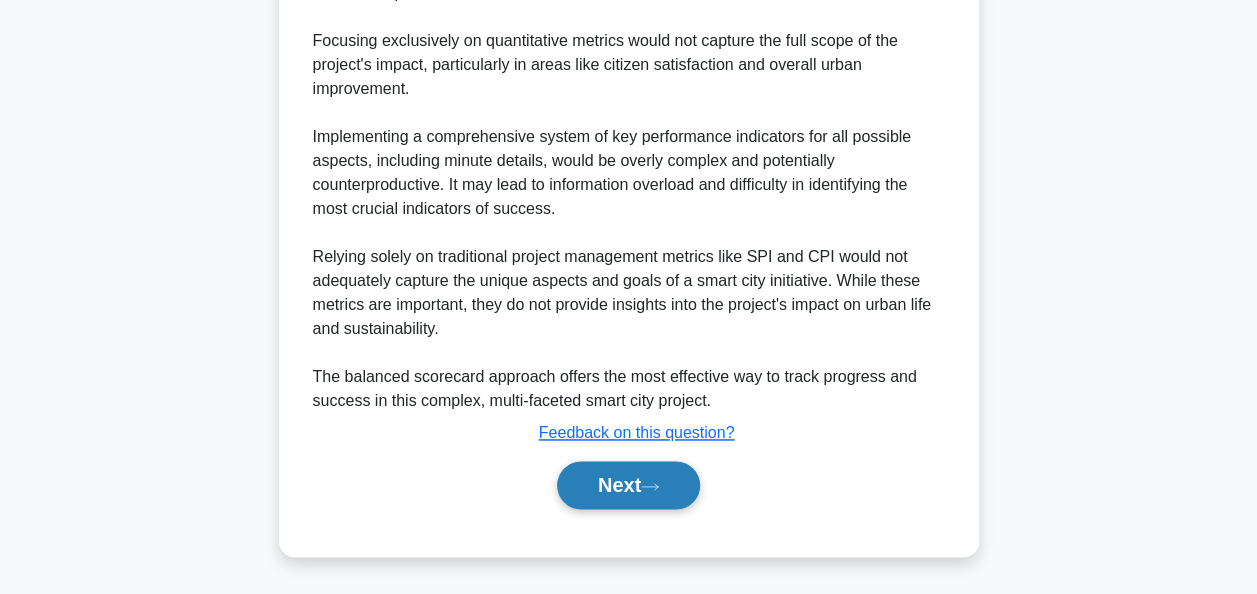 click on "Next" at bounding box center [628, 485] 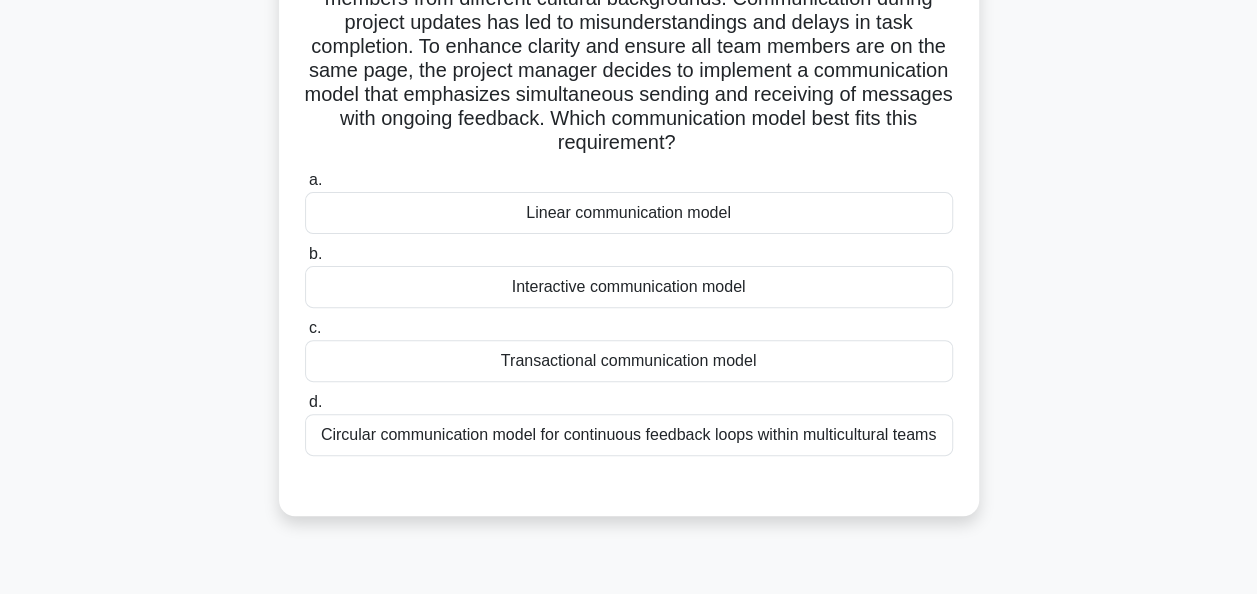 scroll, scrollTop: 200, scrollLeft: 0, axis: vertical 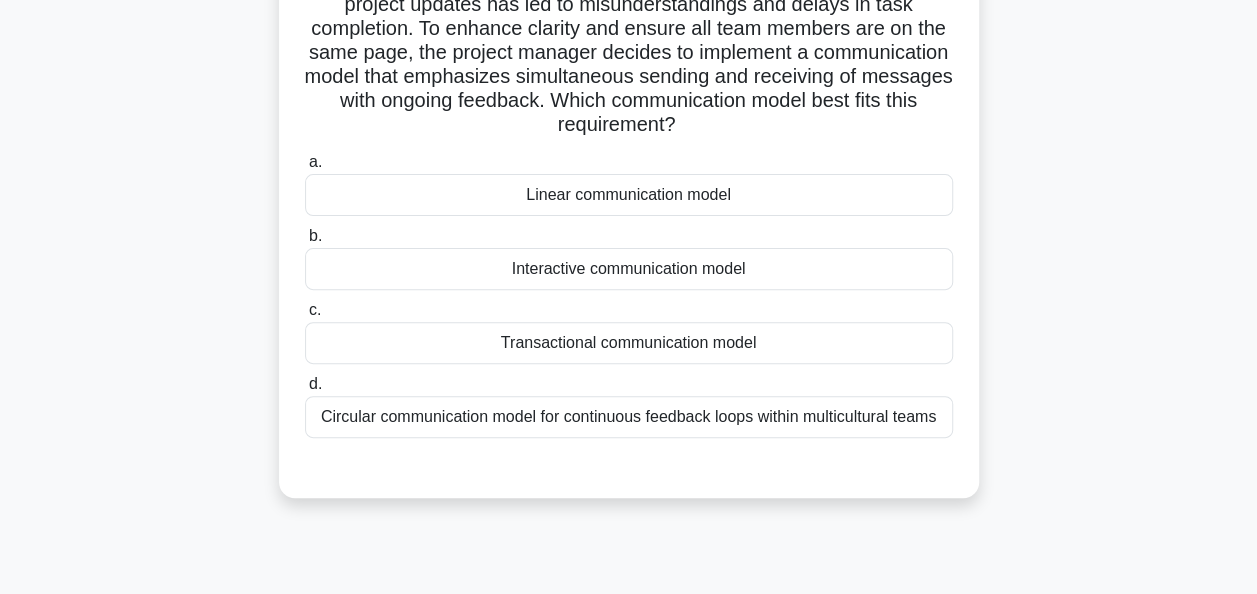click on "Transactional communication model" at bounding box center (629, 343) 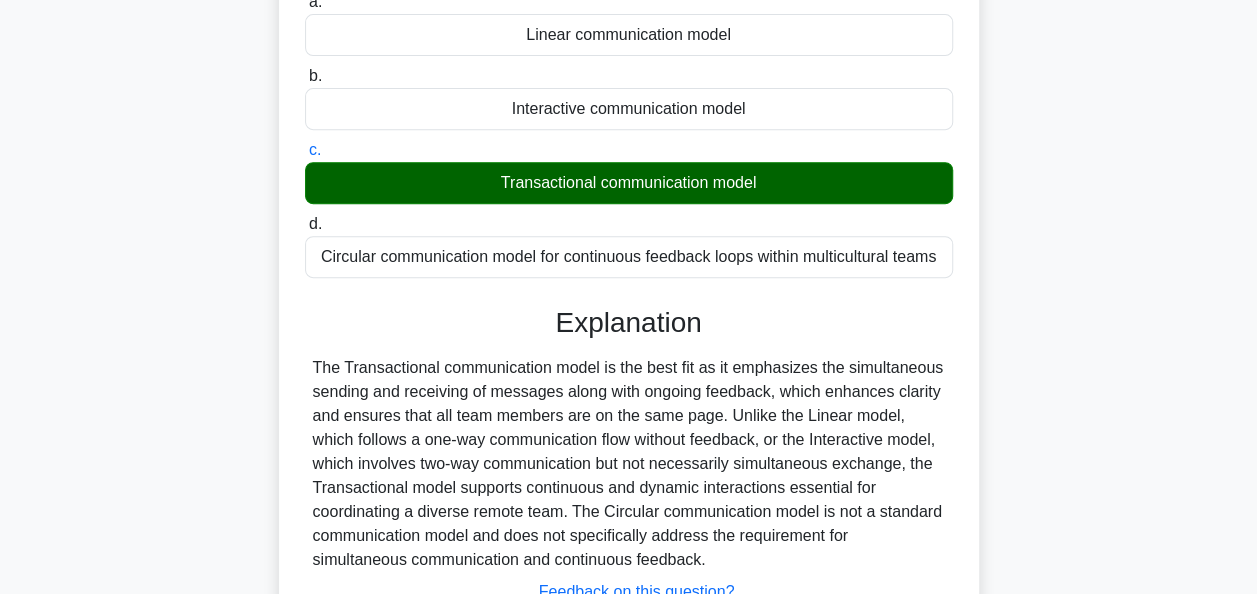 scroll, scrollTop: 516, scrollLeft: 0, axis: vertical 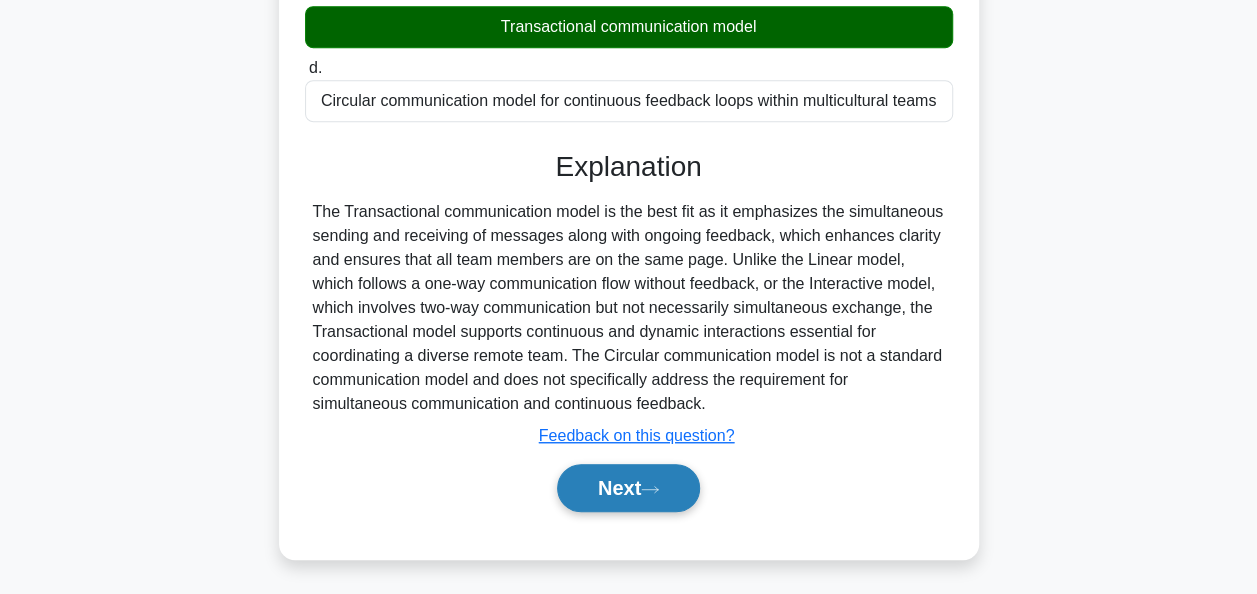 click on "Next" at bounding box center [628, 488] 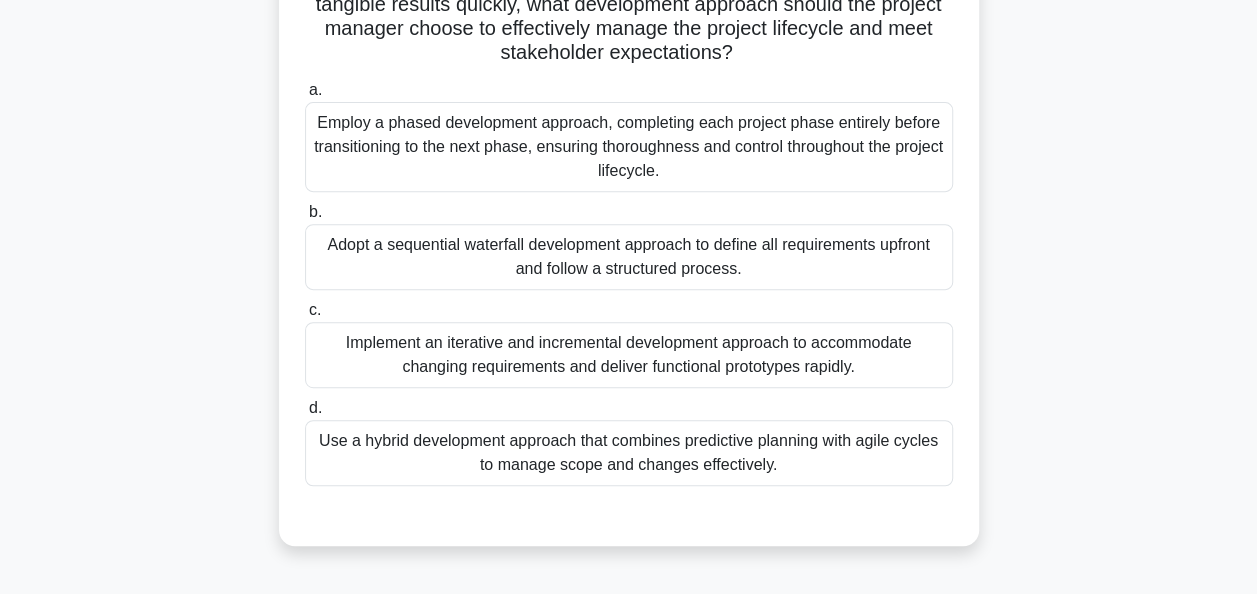 scroll, scrollTop: 400, scrollLeft: 0, axis: vertical 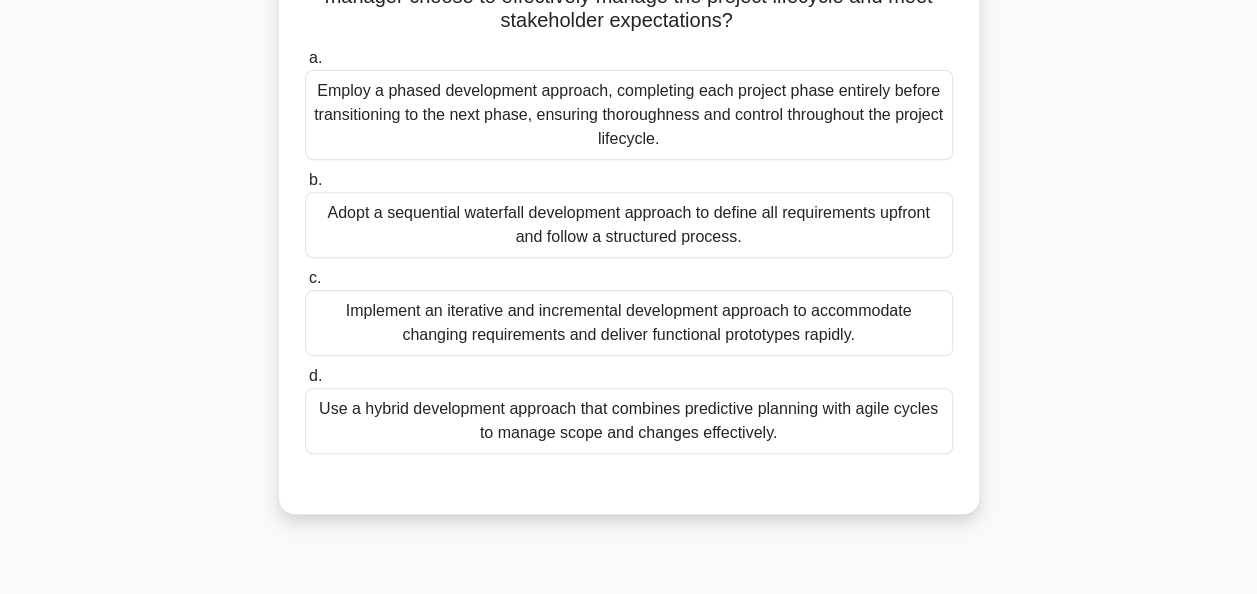 click on "Use a hybrid development approach that combines predictive planning with agile cycles to manage scope and changes effectively." at bounding box center (629, 421) 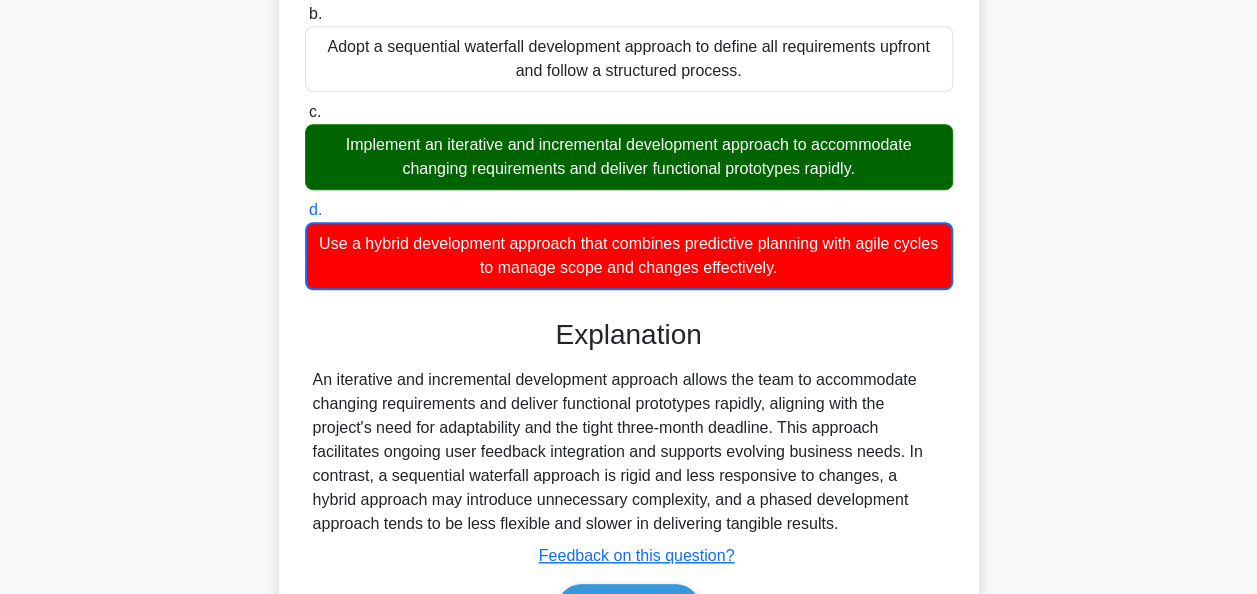 scroll, scrollTop: 687, scrollLeft: 0, axis: vertical 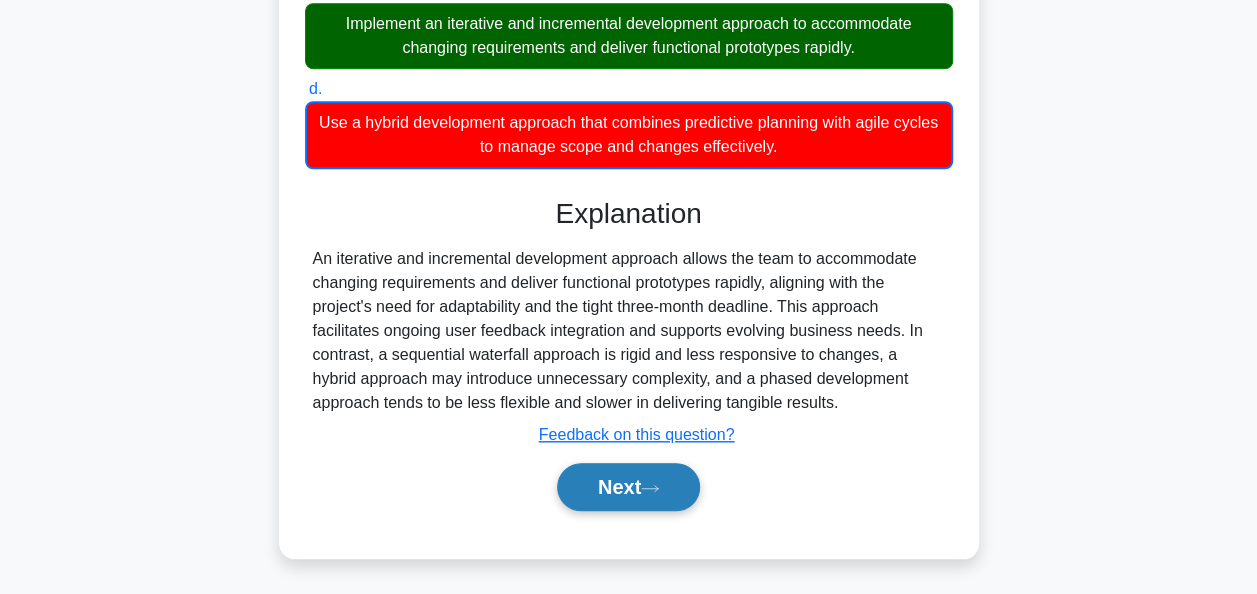 click on "Next" at bounding box center [628, 487] 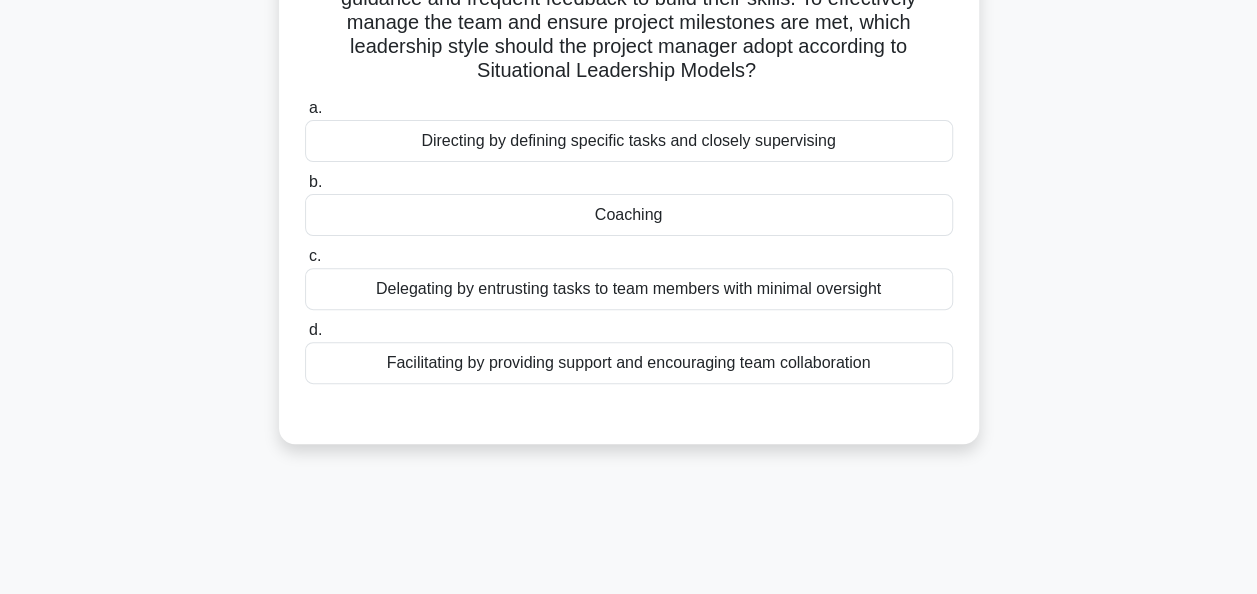 scroll, scrollTop: 200, scrollLeft: 0, axis: vertical 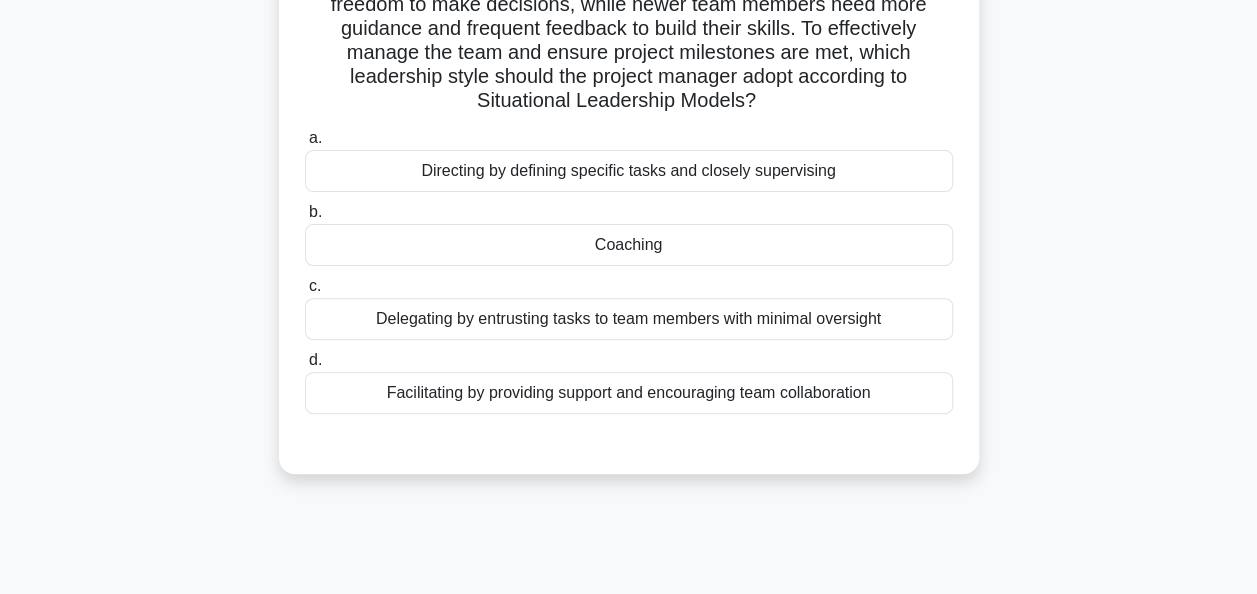 click on "Facilitating by providing support and encouraging team collaboration" at bounding box center [629, 393] 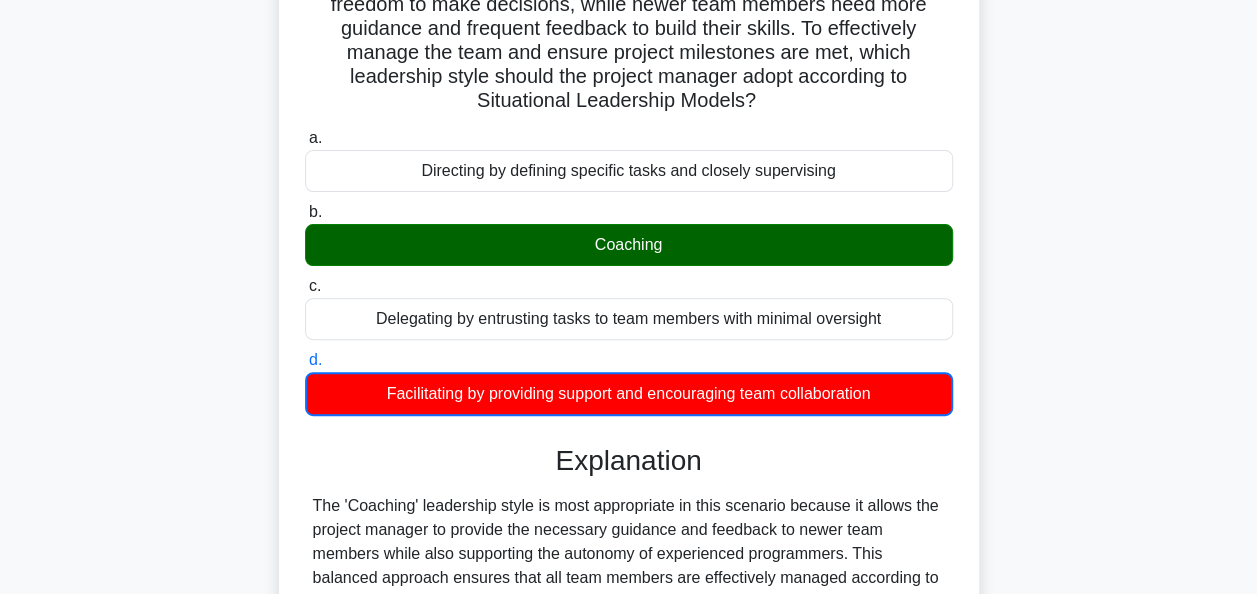 scroll, scrollTop: 486, scrollLeft: 0, axis: vertical 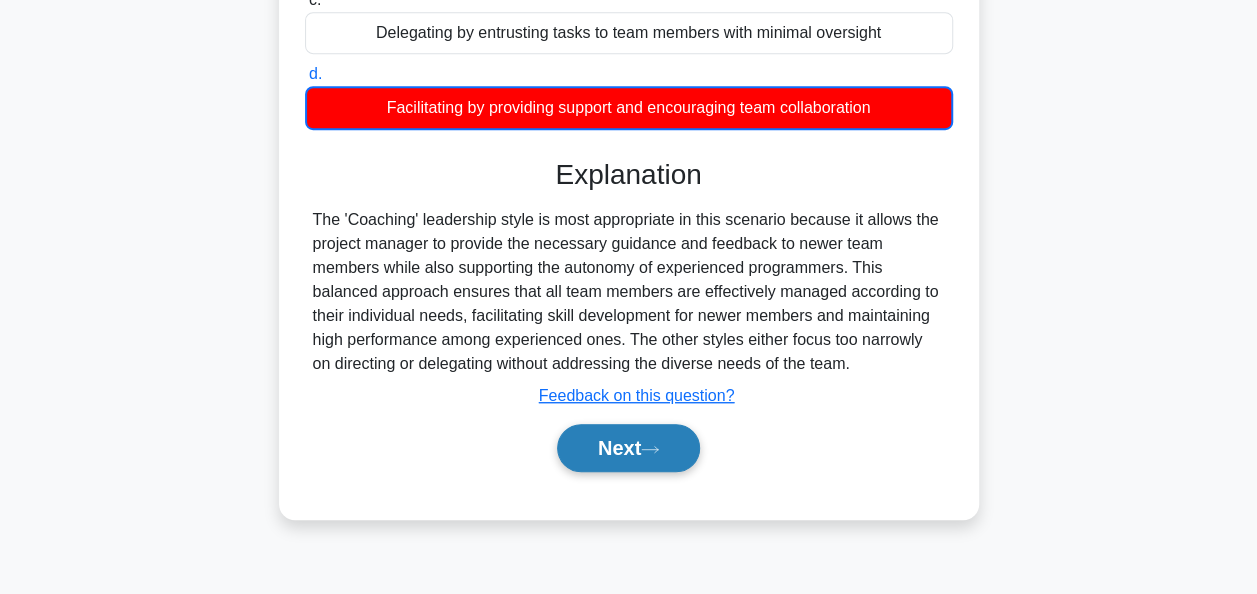 click on "Next" at bounding box center (628, 448) 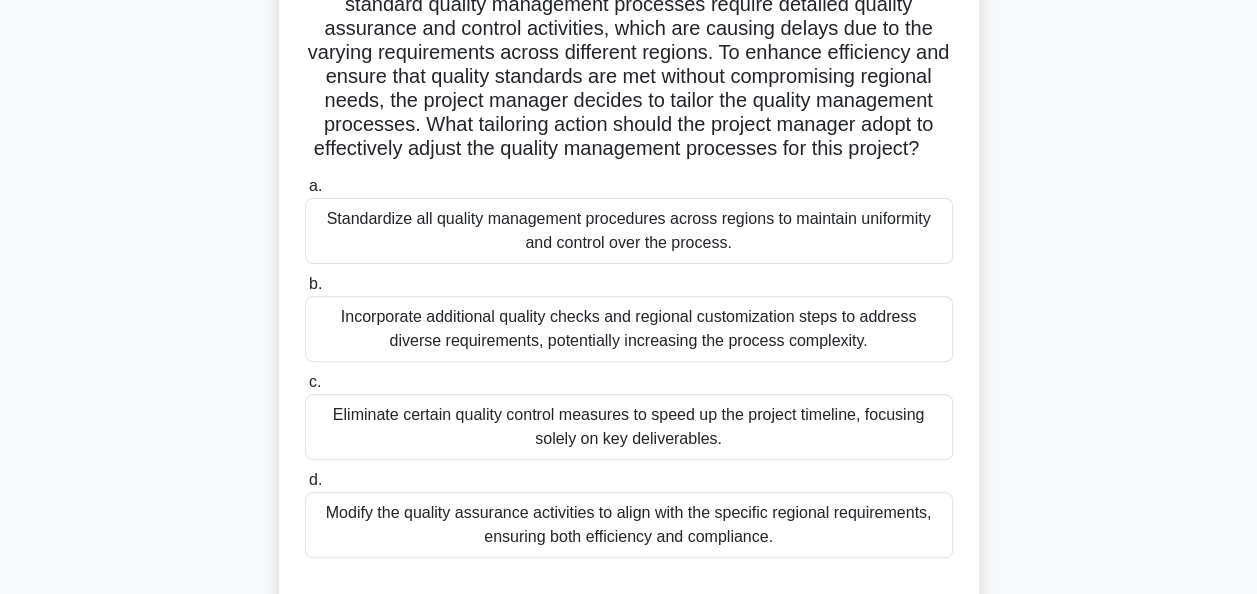 scroll, scrollTop: 300, scrollLeft: 0, axis: vertical 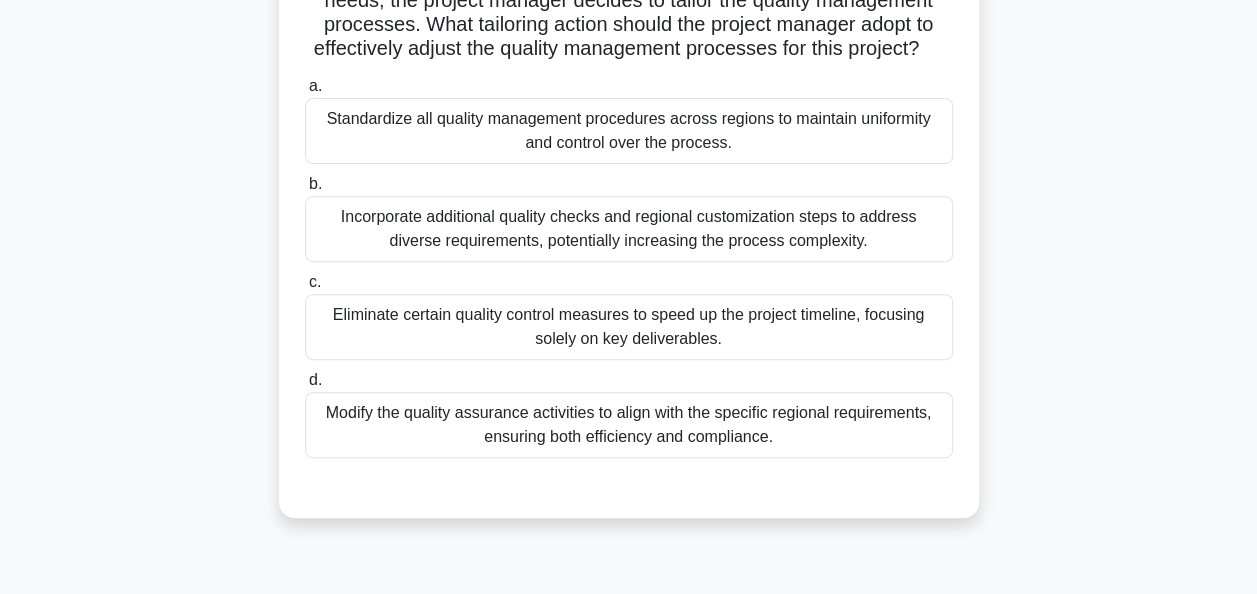 click on "Modify the quality assurance activities to align with the specific regional requirements, ensuring both efficiency and compliance." at bounding box center [629, 425] 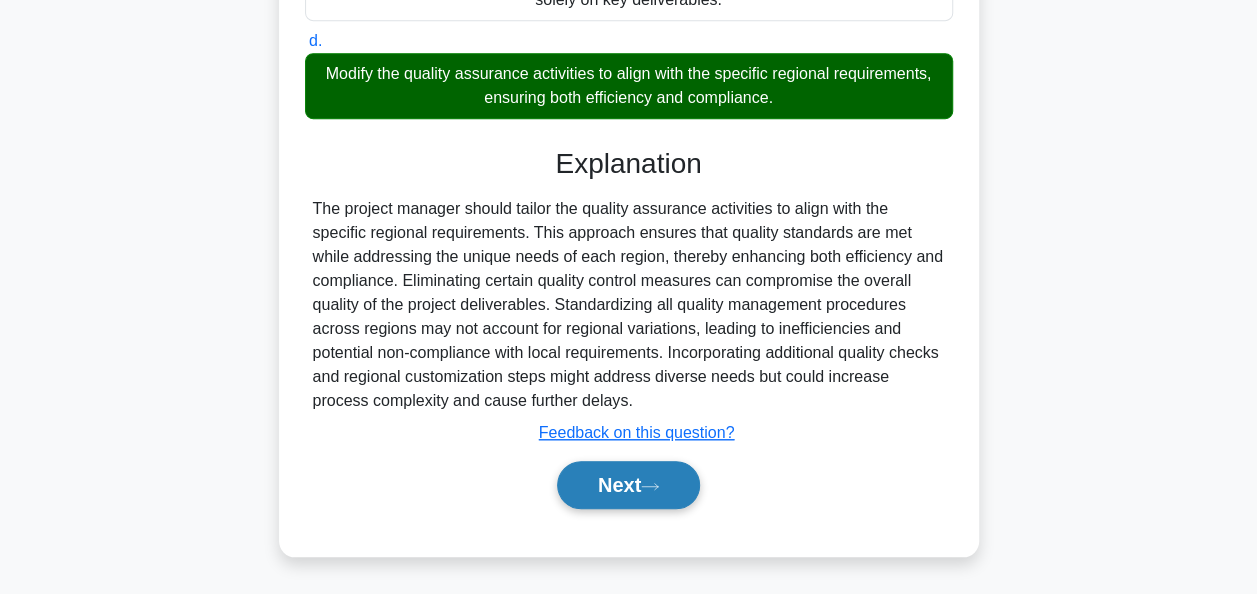 scroll, scrollTop: 660, scrollLeft: 0, axis: vertical 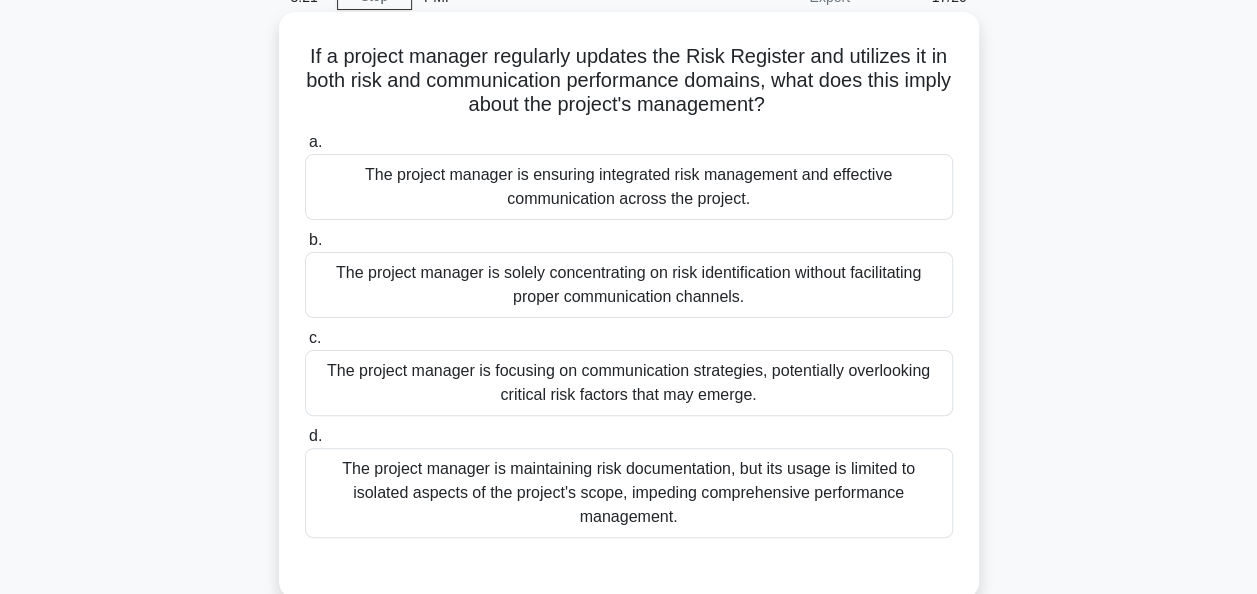 click on "The project manager is ensuring integrated risk management and effective communication across the project." at bounding box center [629, 187] 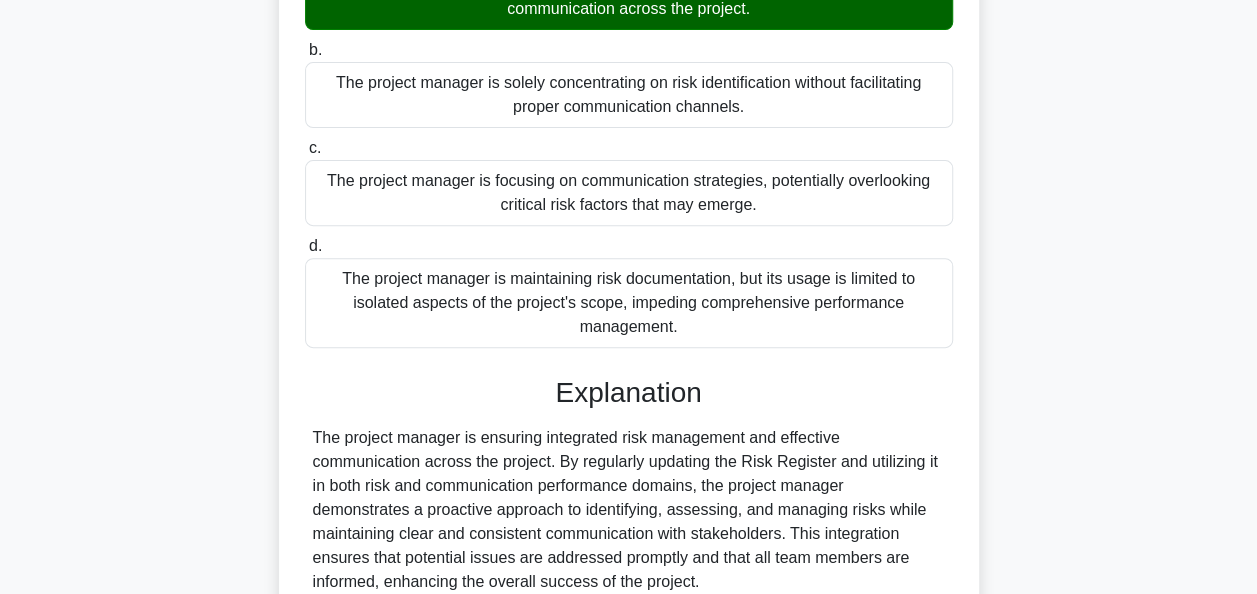 scroll, scrollTop: 486, scrollLeft: 0, axis: vertical 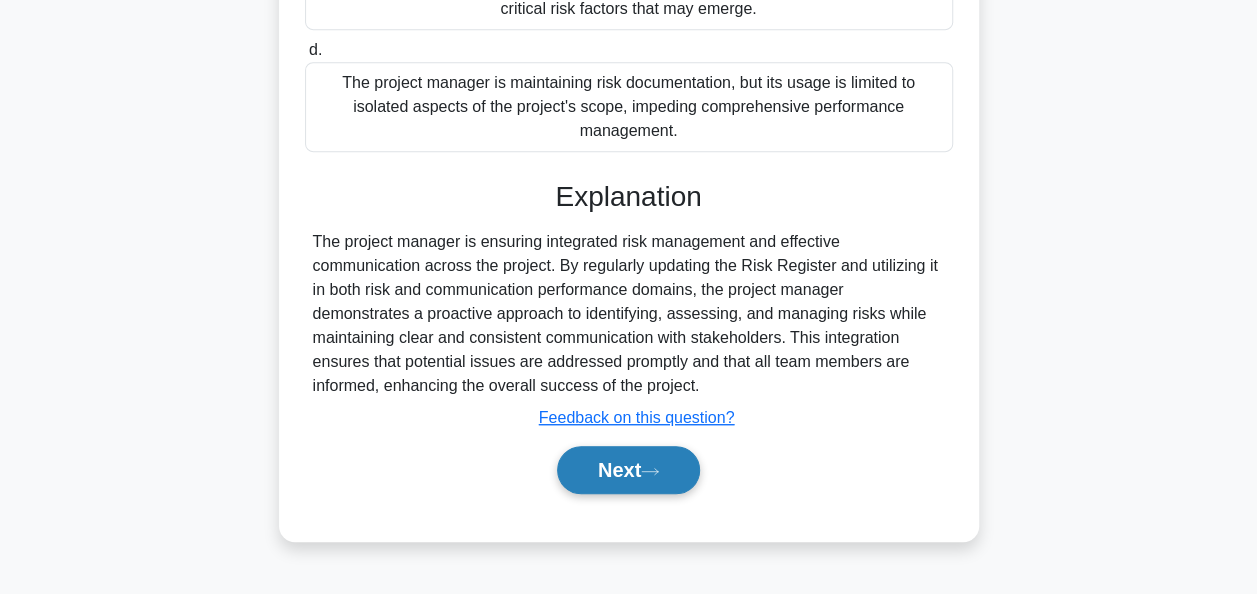click on "Next" at bounding box center [628, 470] 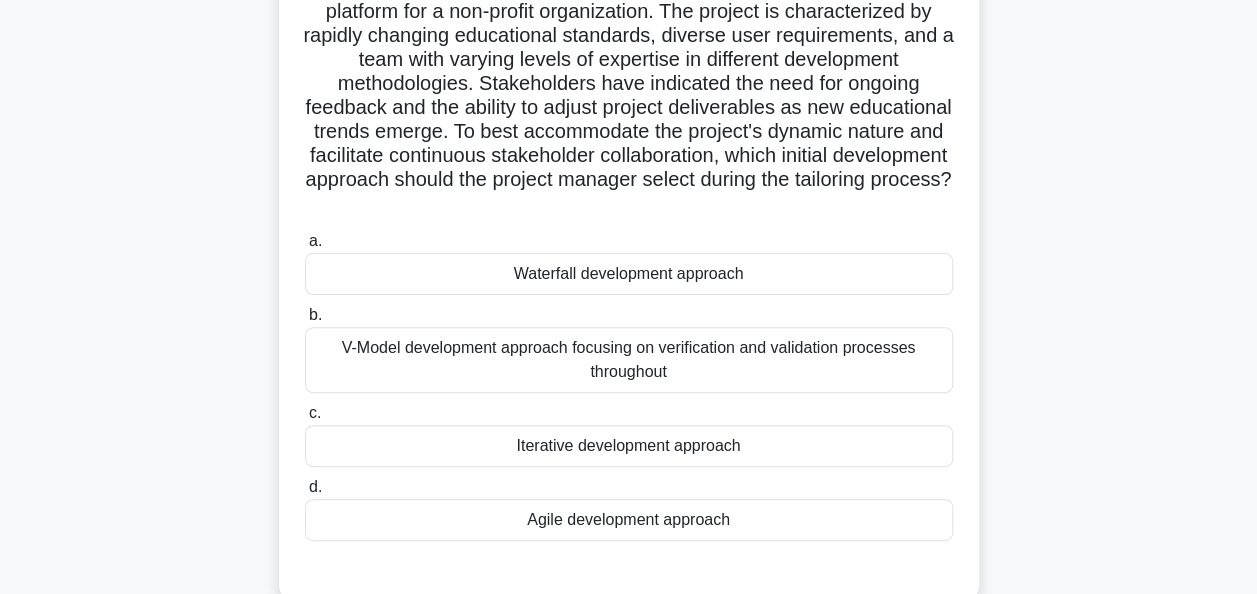 scroll, scrollTop: 200, scrollLeft: 0, axis: vertical 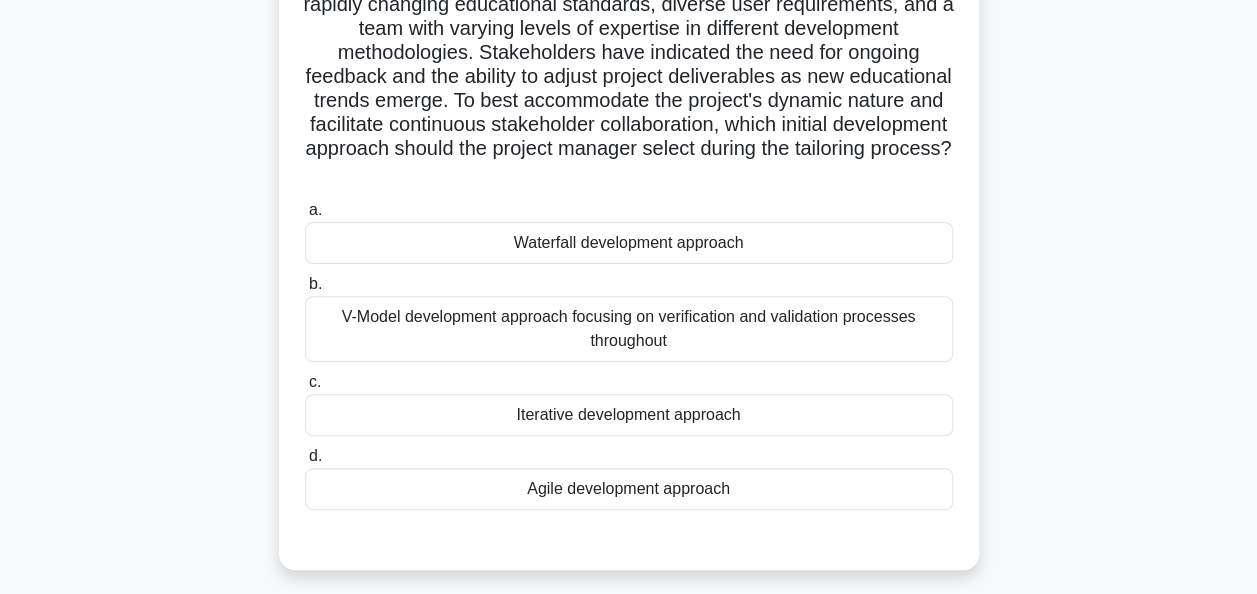 click on "Agile development approach" at bounding box center [629, 489] 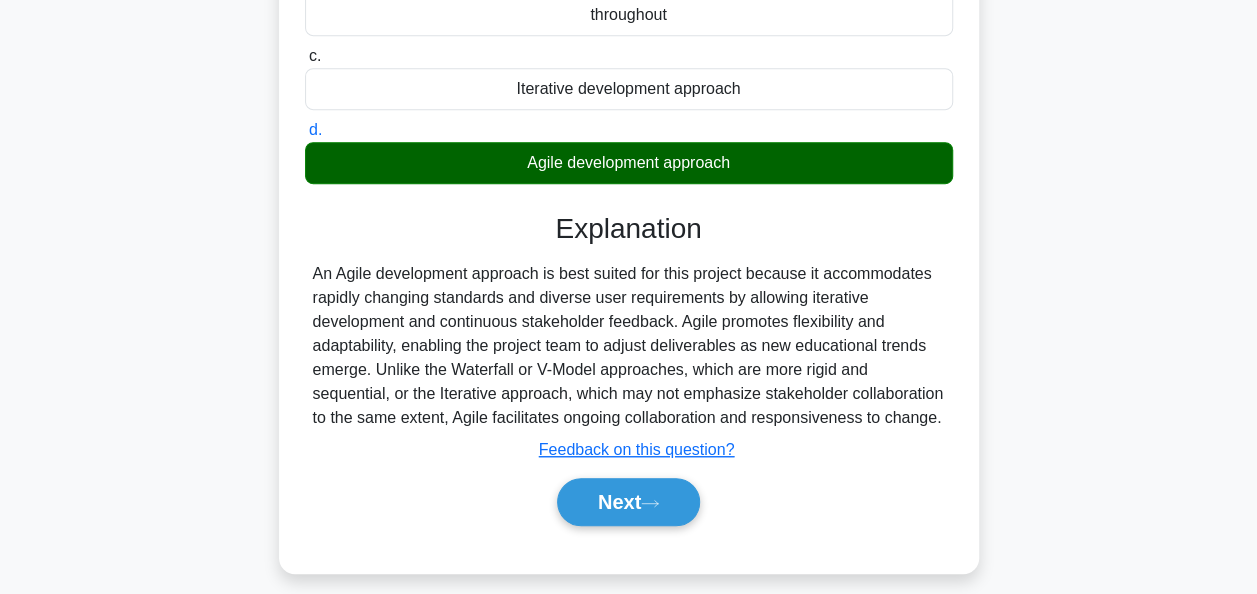 scroll, scrollTop: 540, scrollLeft: 0, axis: vertical 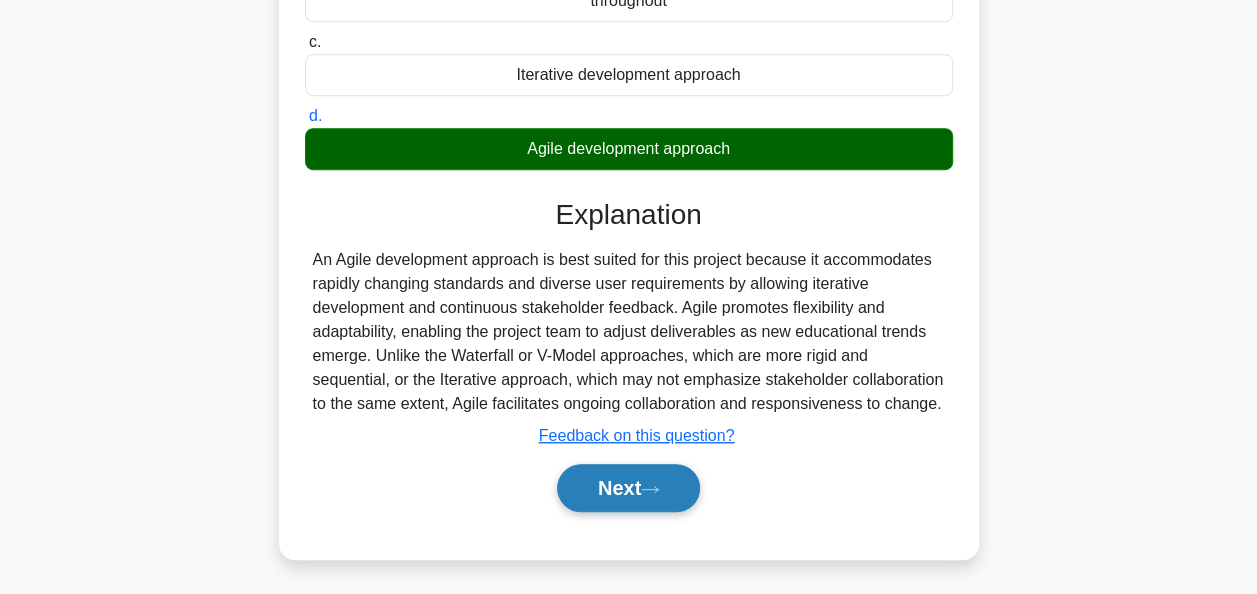 click on "Next" at bounding box center (628, 488) 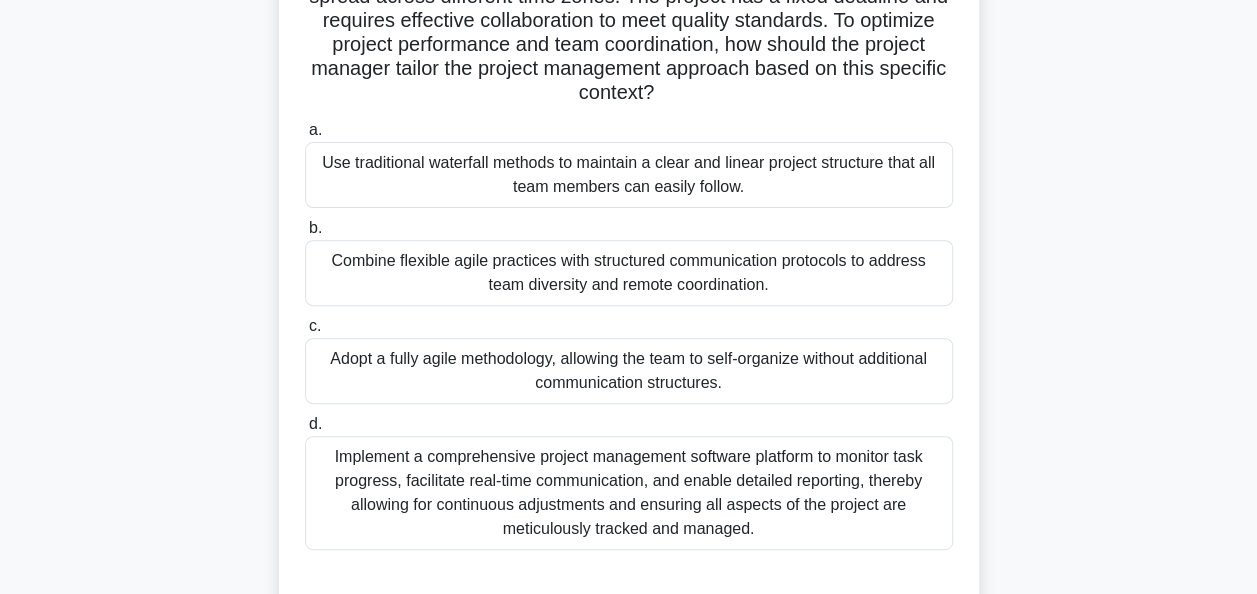 scroll, scrollTop: 286, scrollLeft: 0, axis: vertical 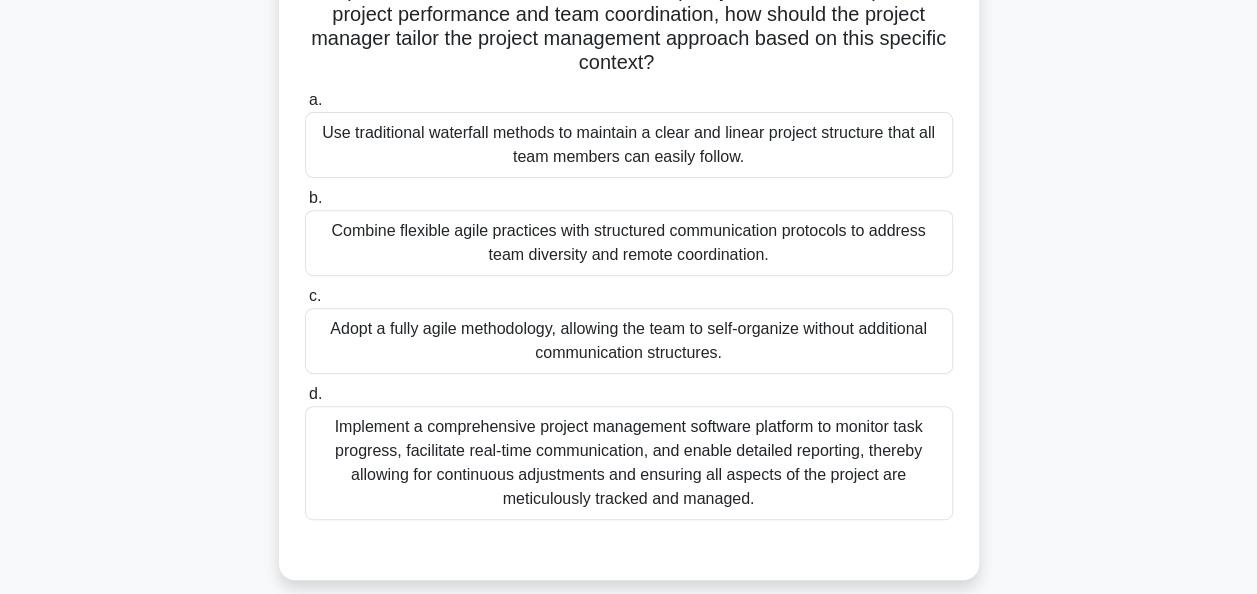 click on "Implement a comprehensive project management software platform to monitor task progress, facilitate real-time communication, and enable detailed reporting, thereby allowing for continuous adjustments and ensuring all aspects of the project are meticulously tracked and managed." at bounding box center [629, 463] 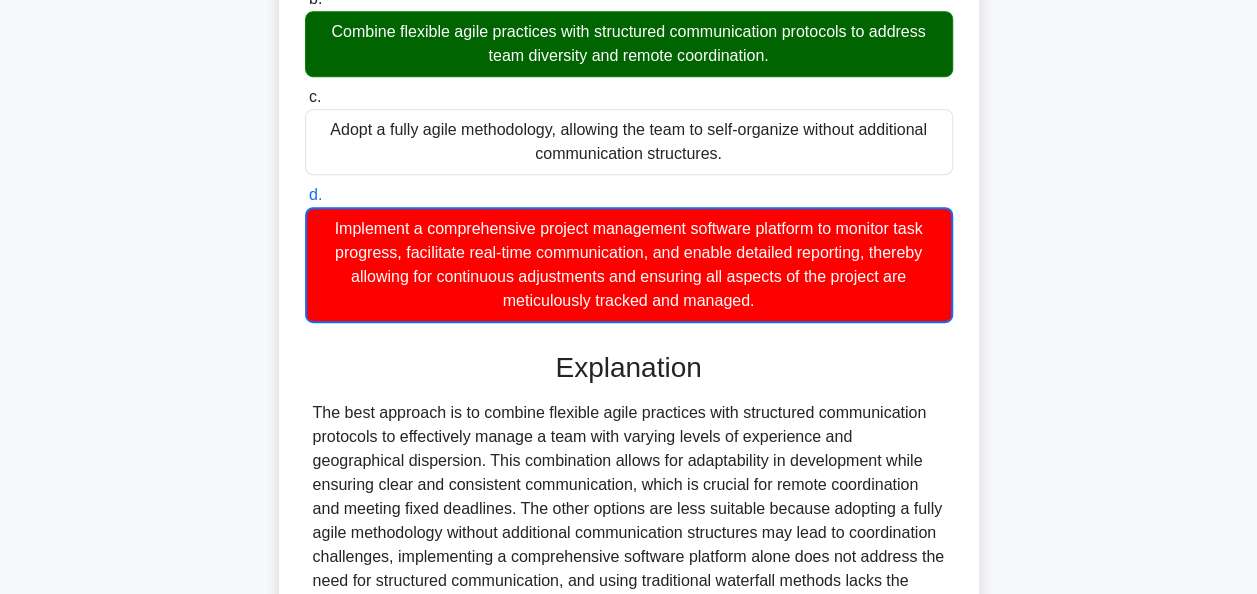 scroll, scrollTop: 687, scrollLeft: 0, axis: vertical 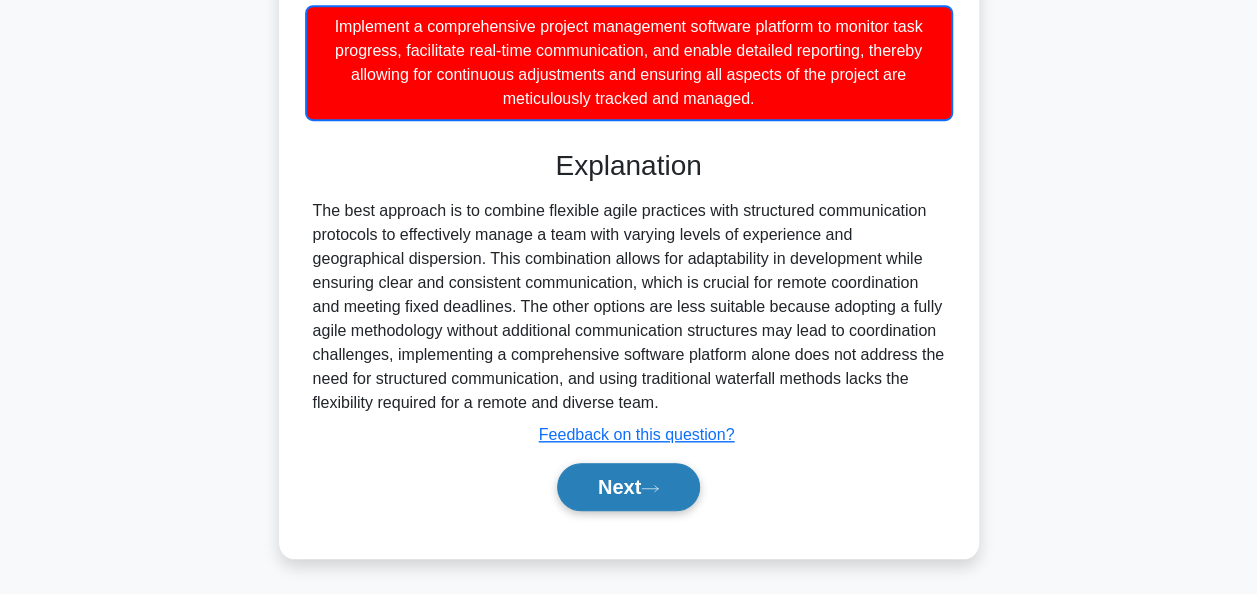 click on "Next" at bounding box center (628, 487) 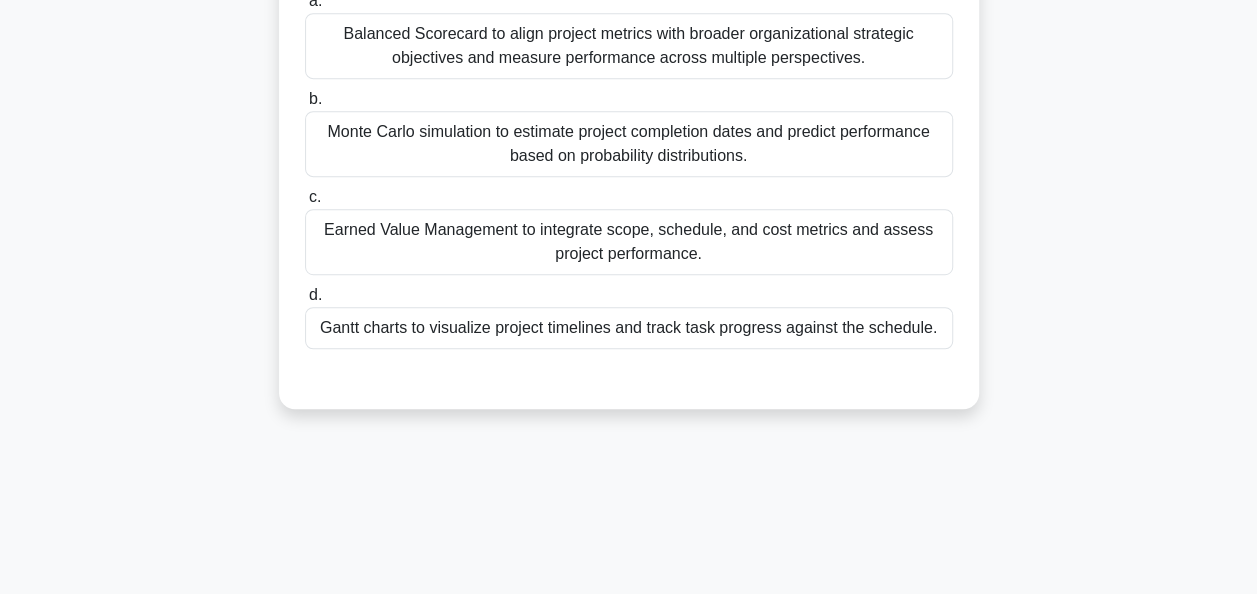 scroll, scrollTop: 0, scrollLeft: 0, axis: both 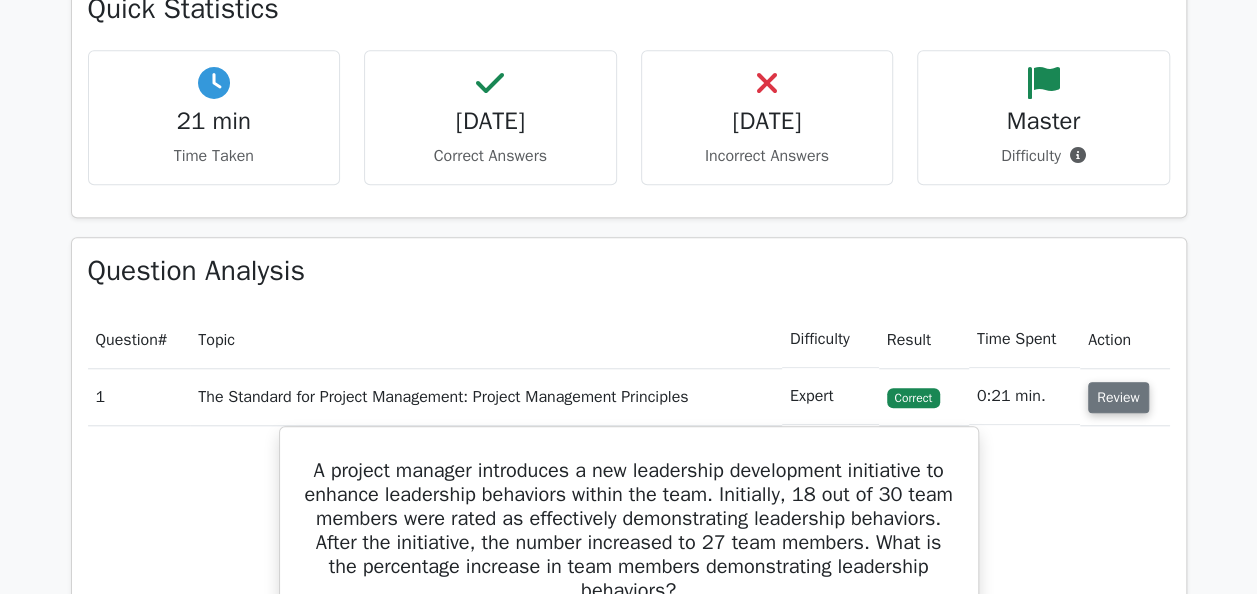 click on "Review" at bounding box center [1118, 397] 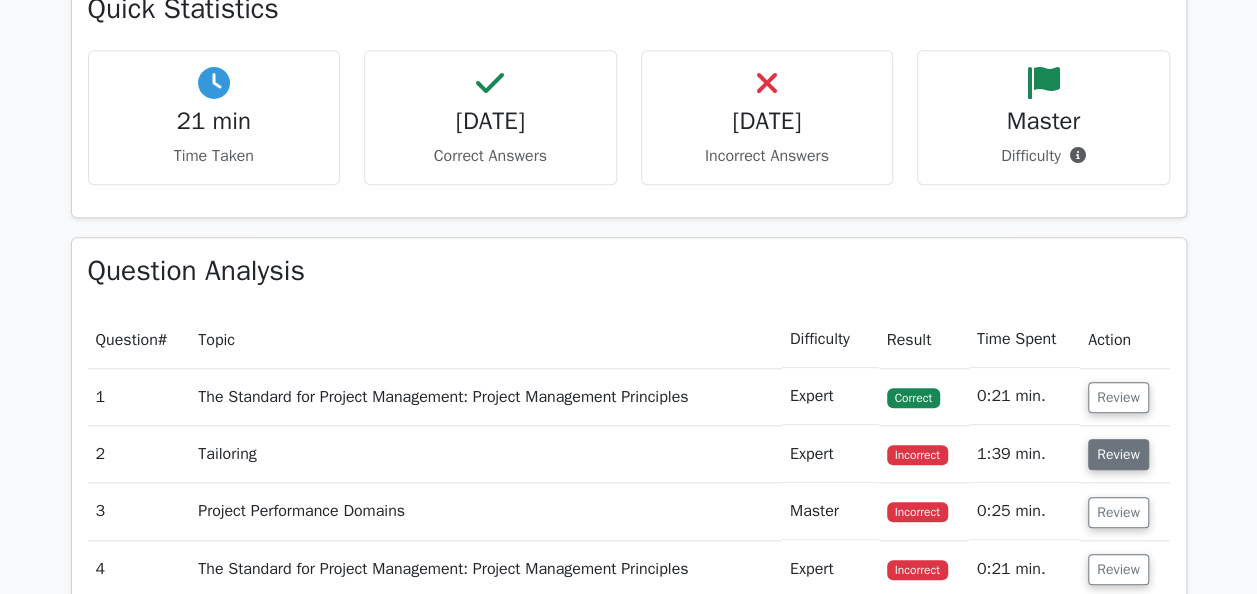 click on "Review" at bounding box center (1118, 454) 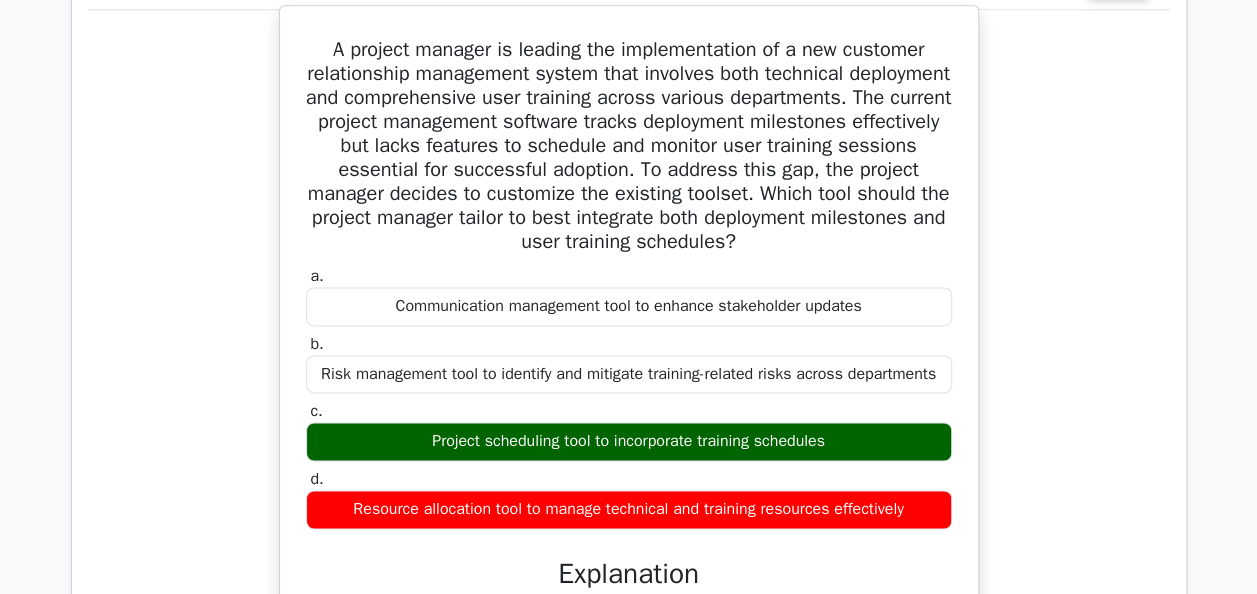 scroll, scrollTop: 1200, scrollLeft: 0, axis: vertical 